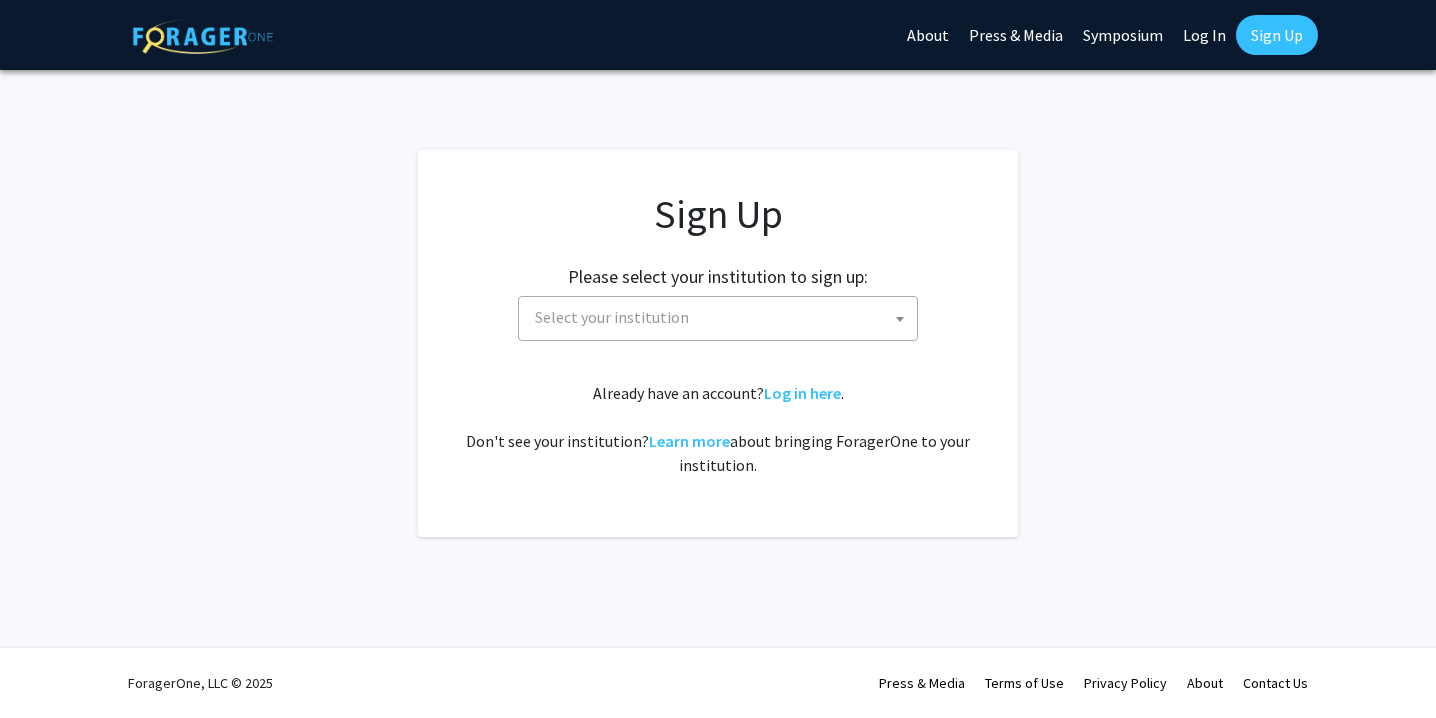 scroll, scrollTop: 0, scrollLeft: 0, axis: both 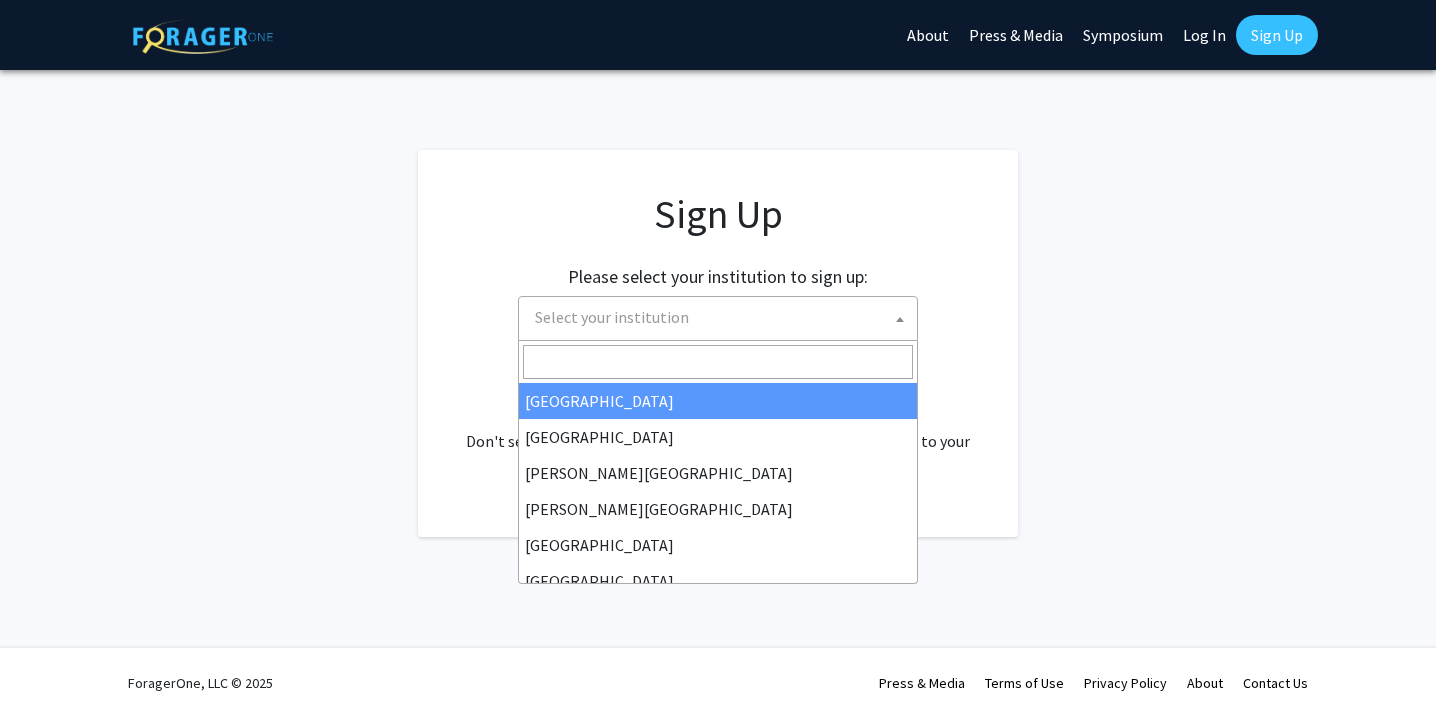 click on "Select your institution" at bounding box center (612, 317) 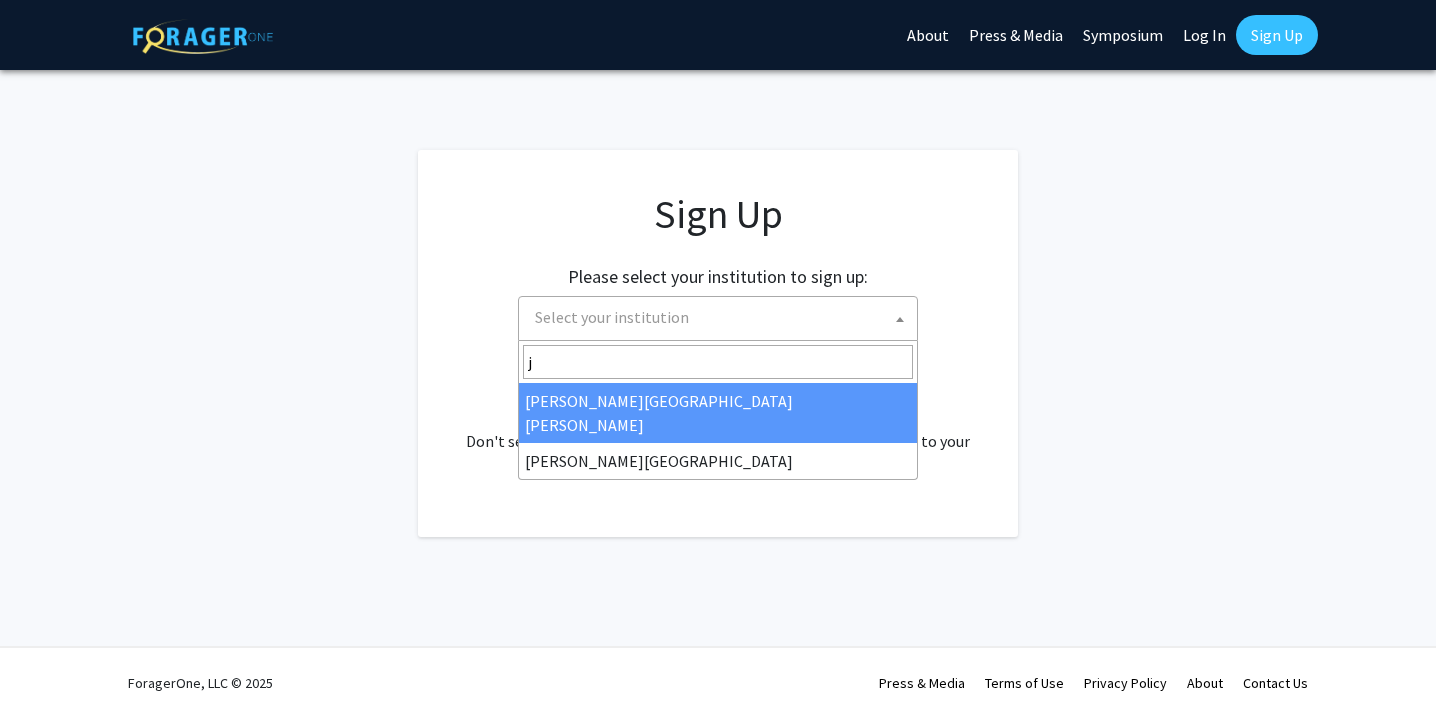 type on "jo" 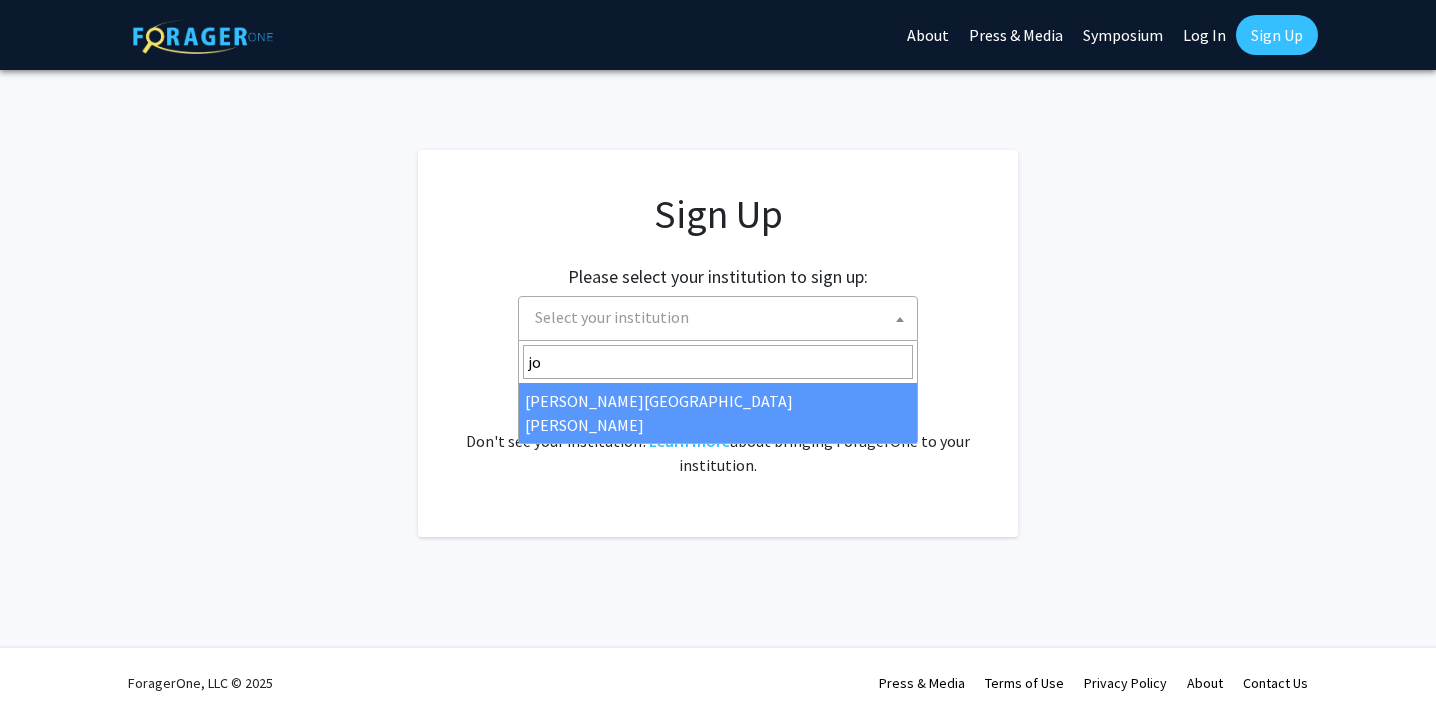 select on "1" 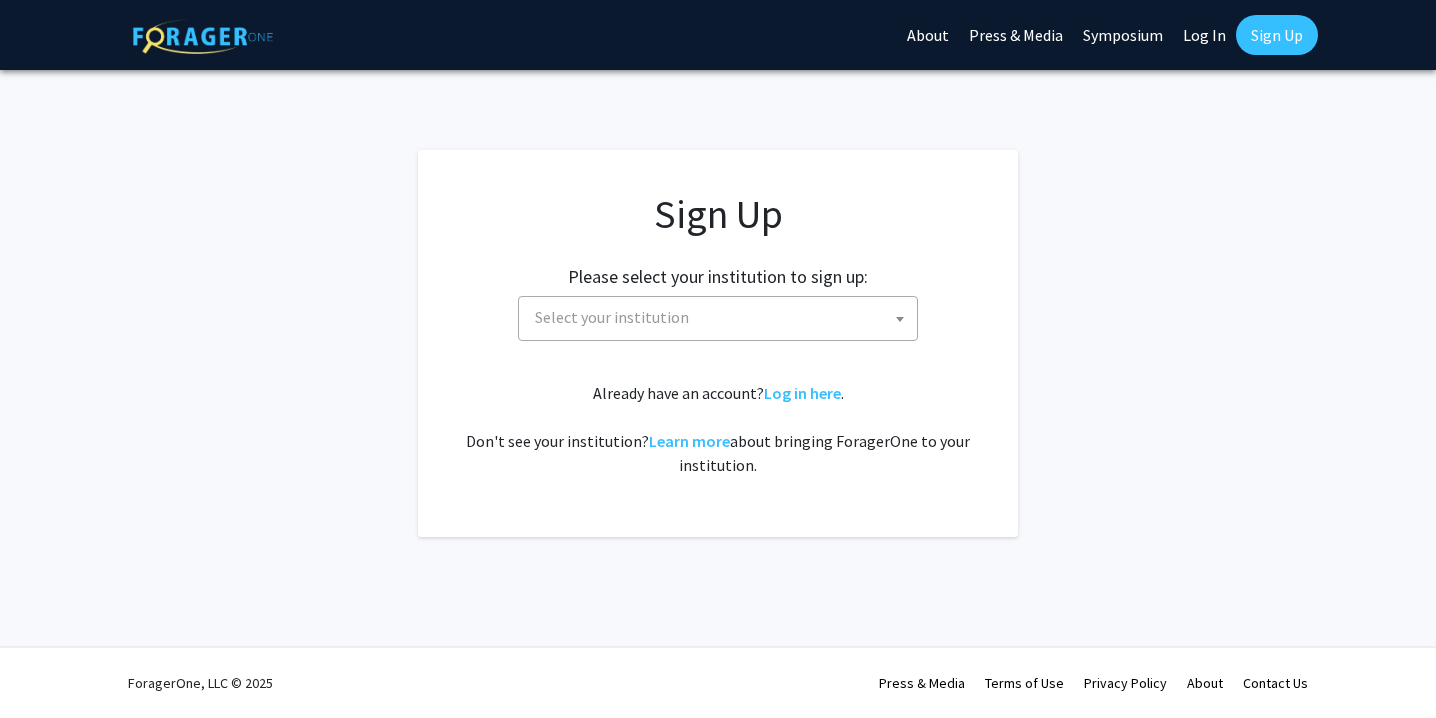 scroll, scrollTop: 0, scrollLeft: 0, axis: both 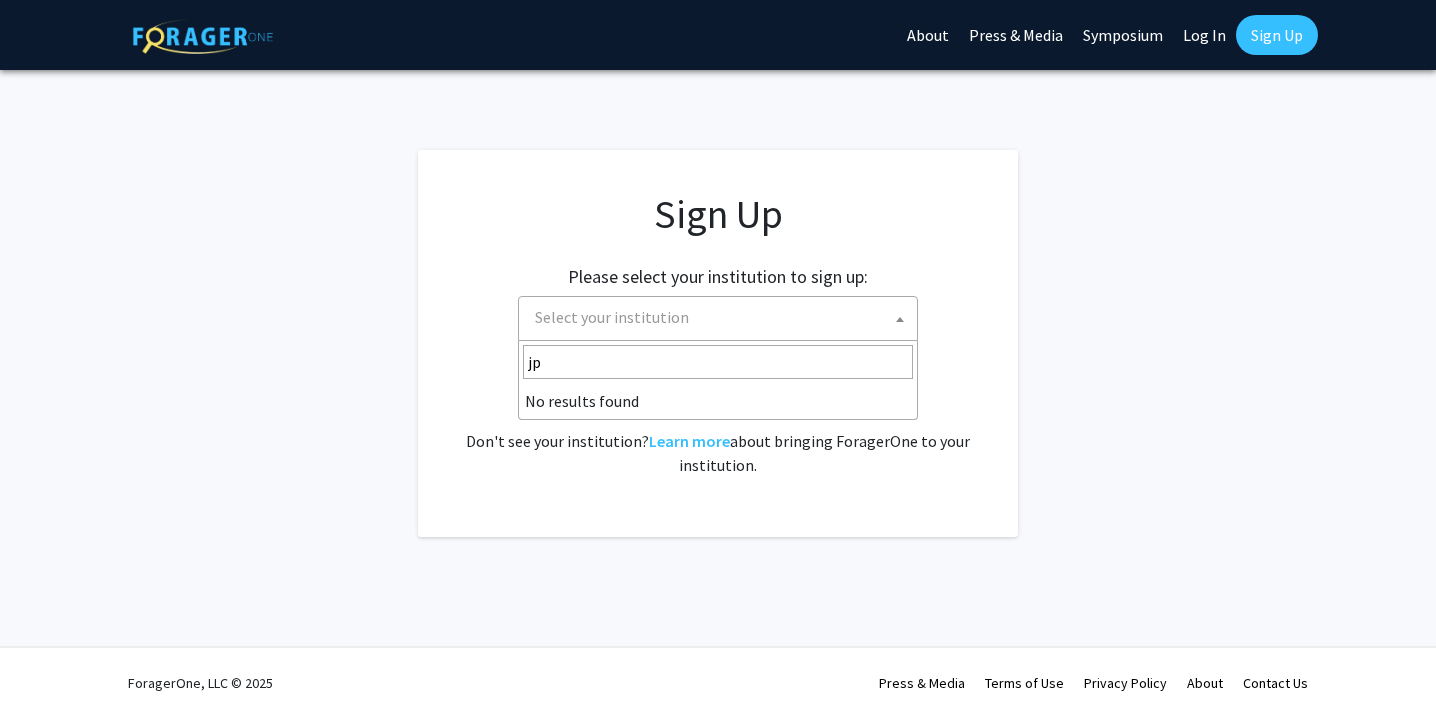 type on "j" 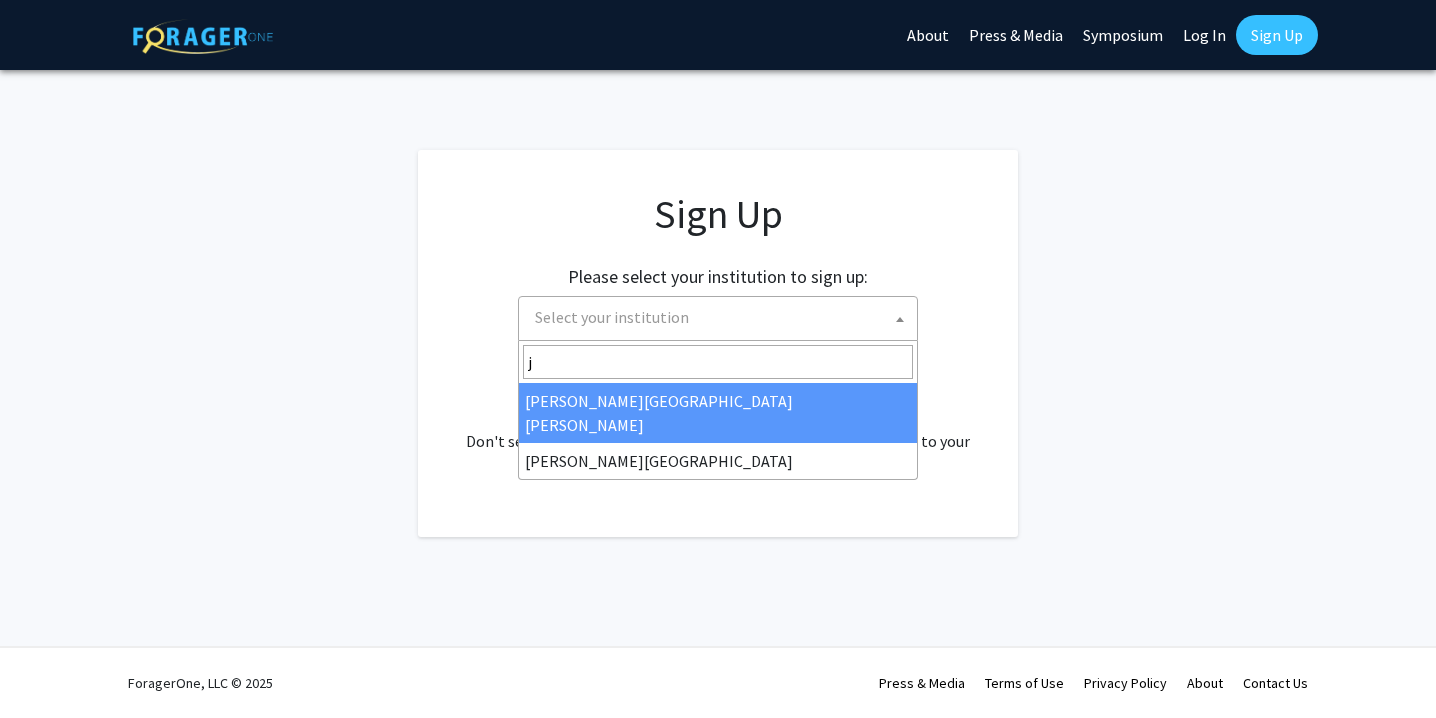 select on "1" 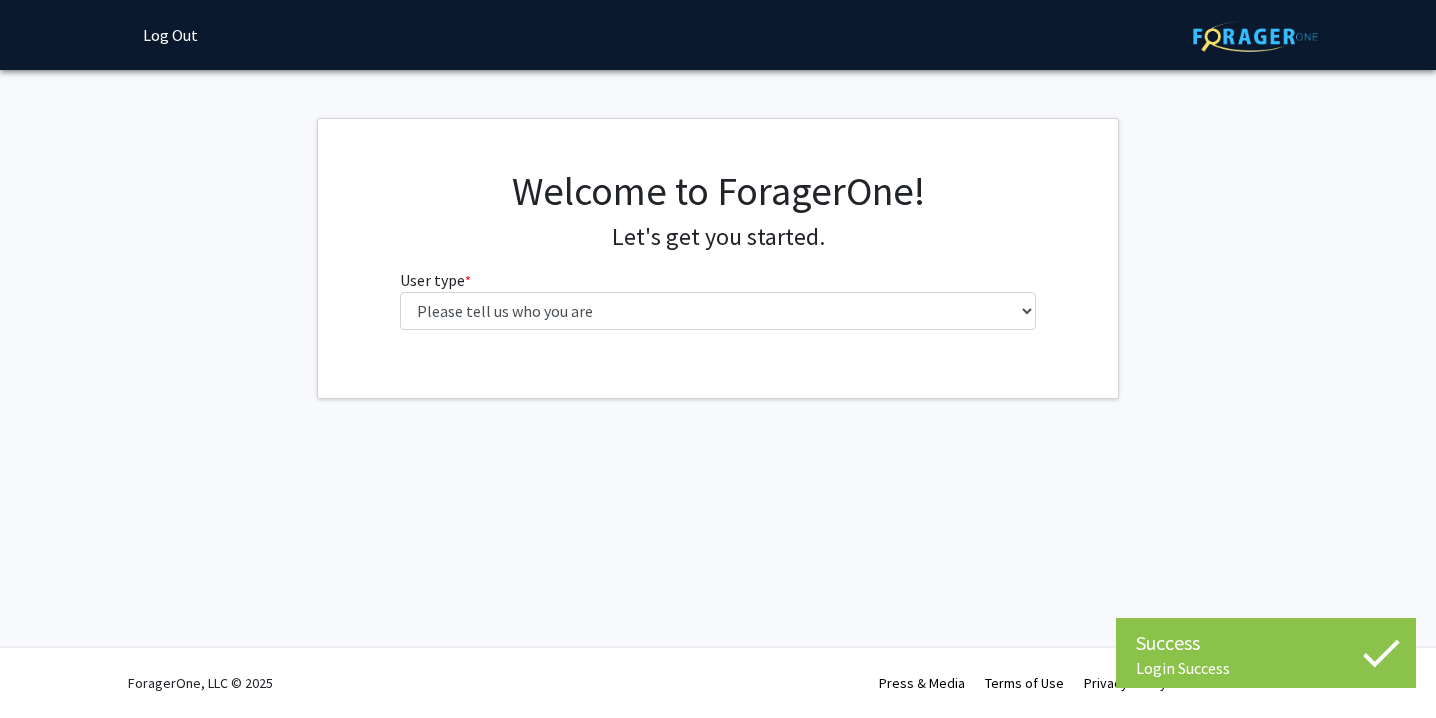 scroll, scrollTop: 0, scrollLeft: 0, axis: both 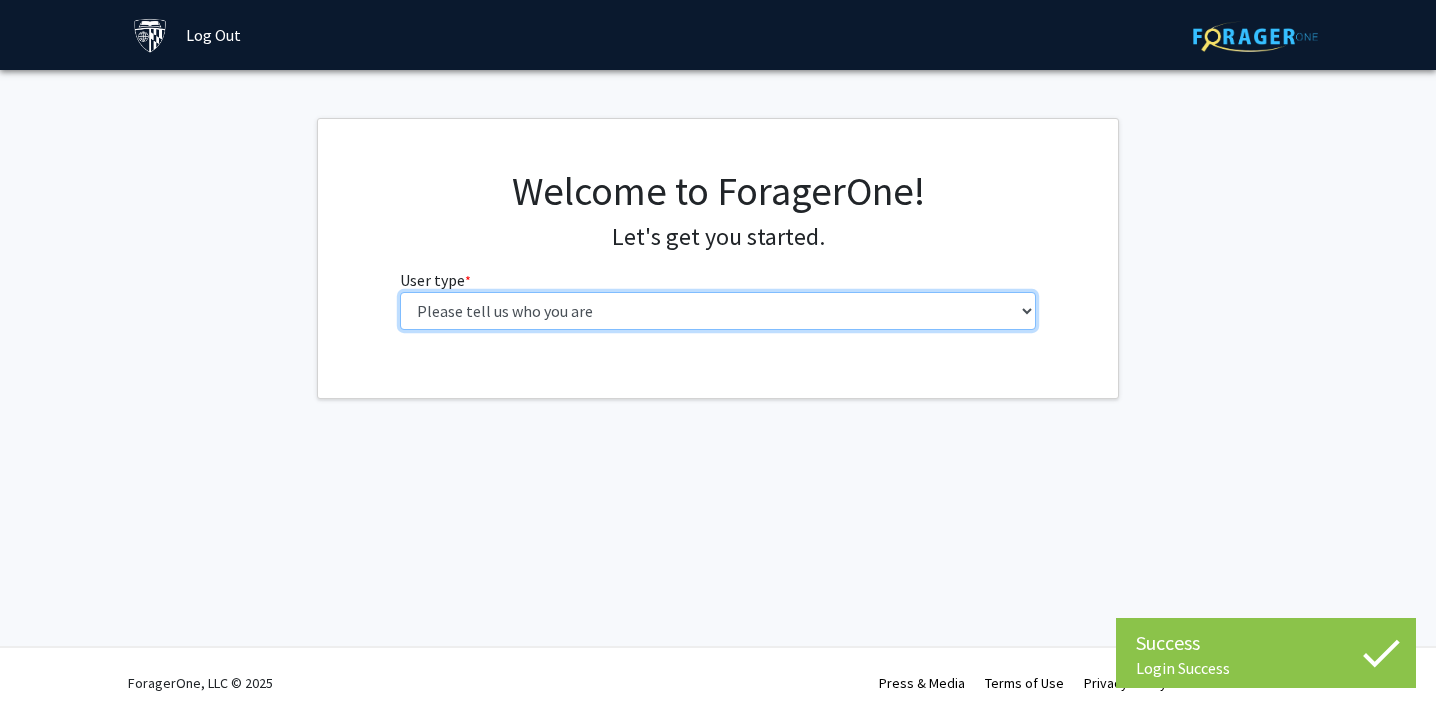 click on "Please tell us who you are  Undergraduate Student   Master's Student   Doctoral Candidate (PhD, MD, DMD, PharmD, etc.)   Postdoctoral Researcher / Research Staff / Medical Resident / Medical Fellow   Faculty   Administrative Staff" at bounding box center (718, 311) 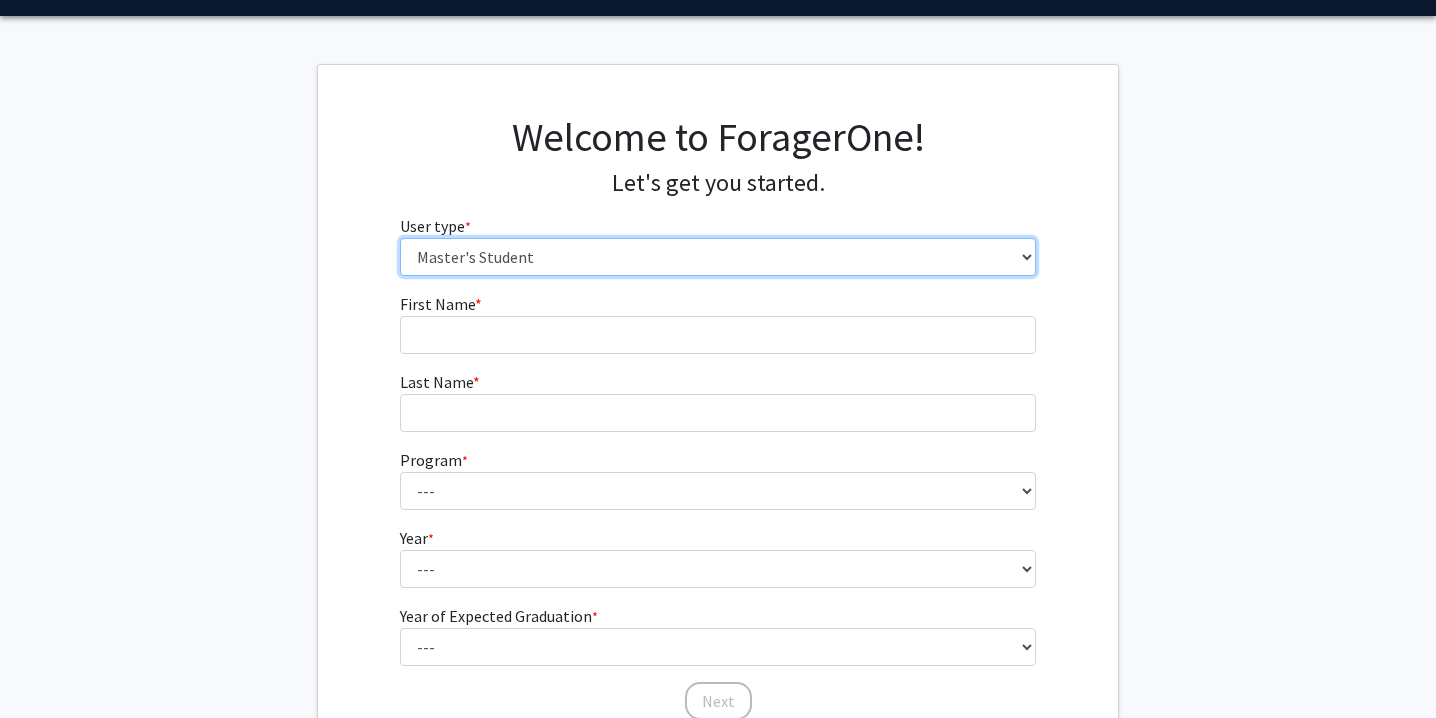scroll, scrollTop: 227, scrollLeft: 0, axis: vertical 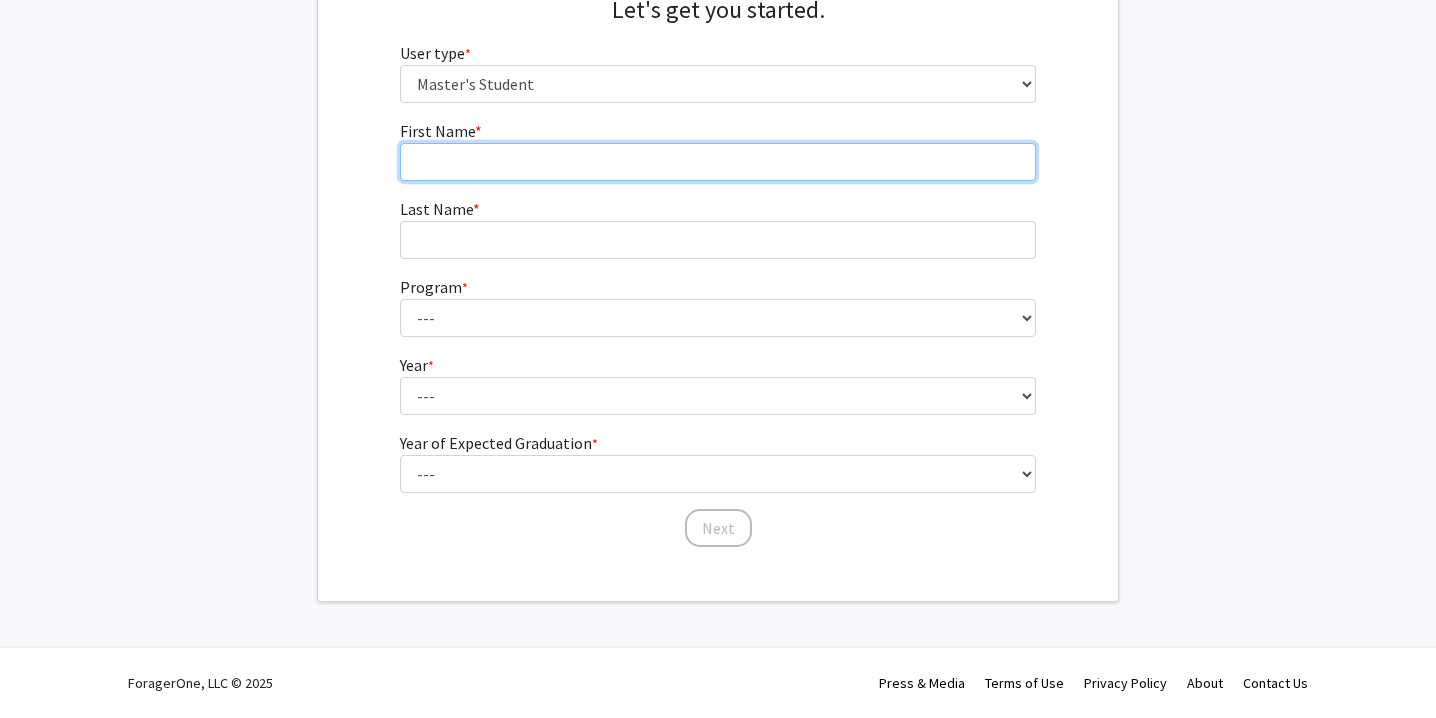 click on "First Name * required" at bounding box center (718, 162) 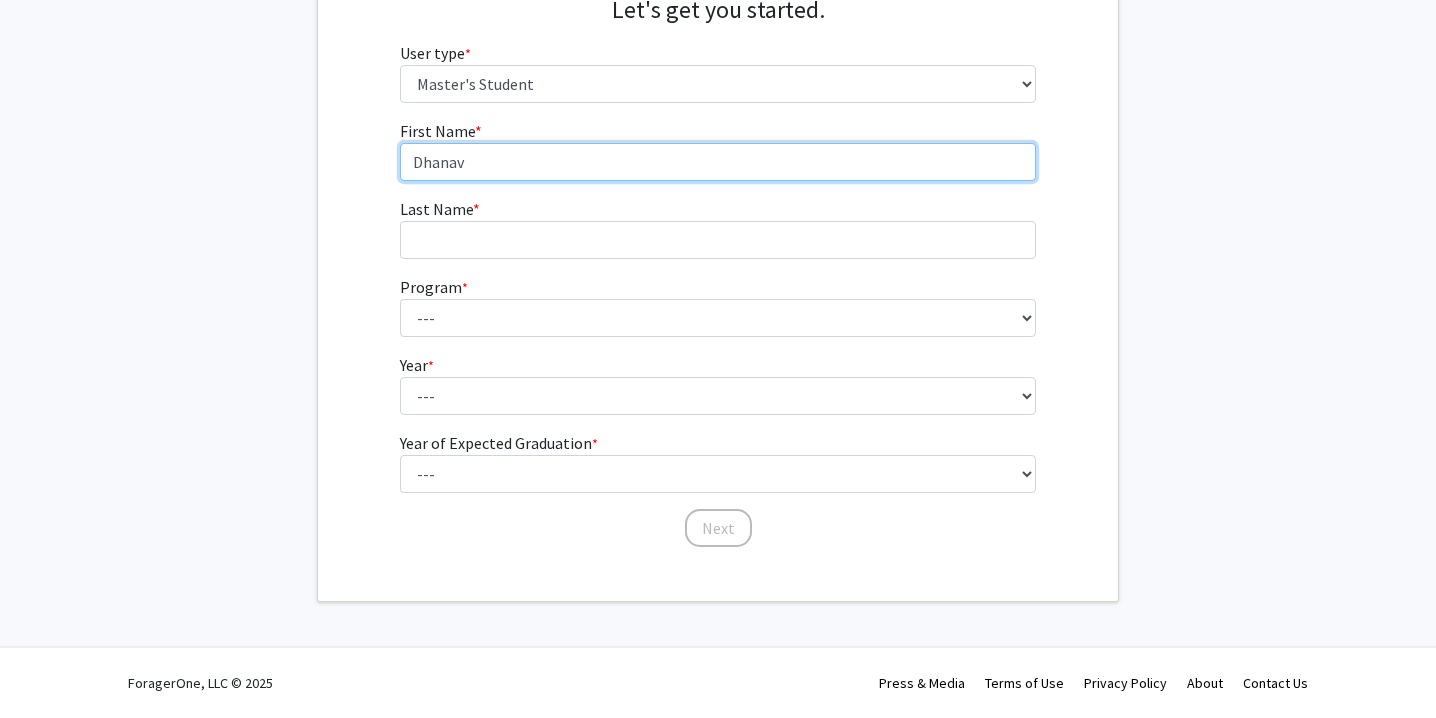 type on "Dhanav" 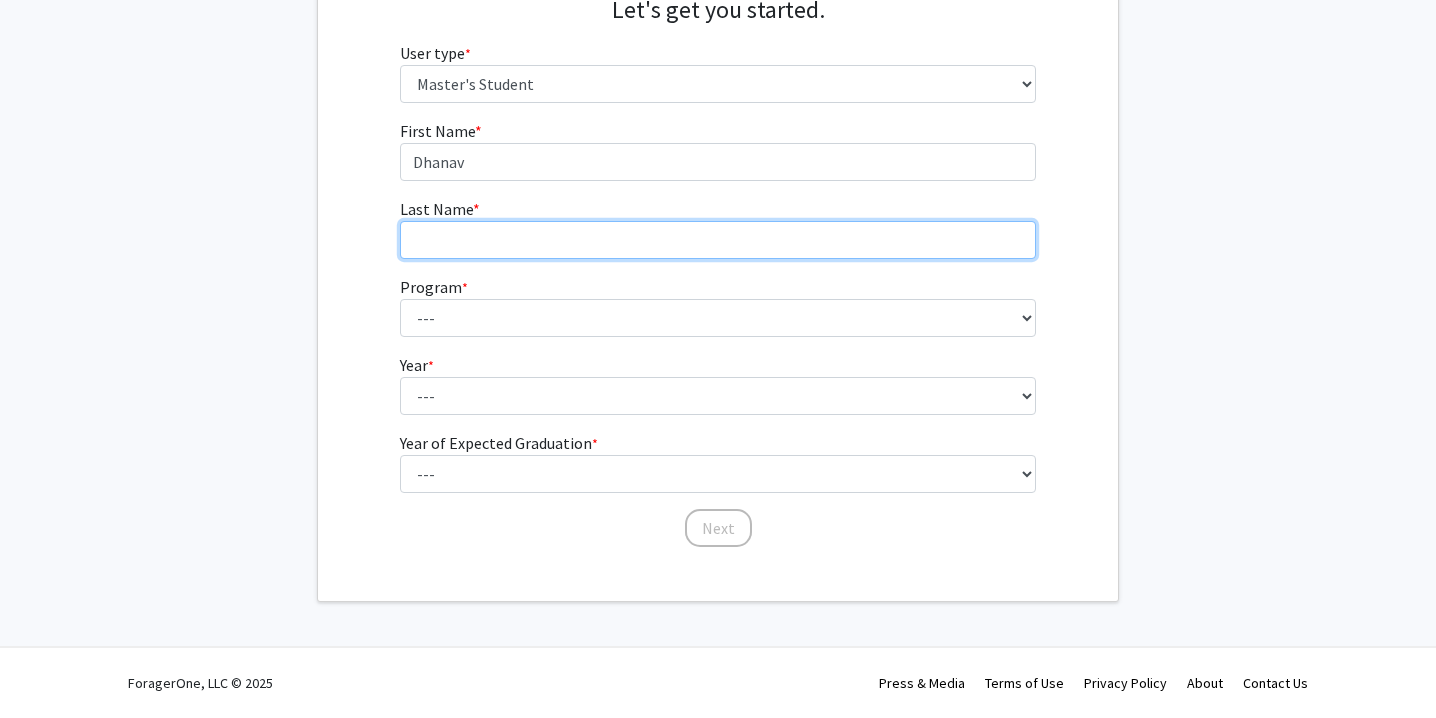 click on "Last Name * required" at bounding box center (718, 240) 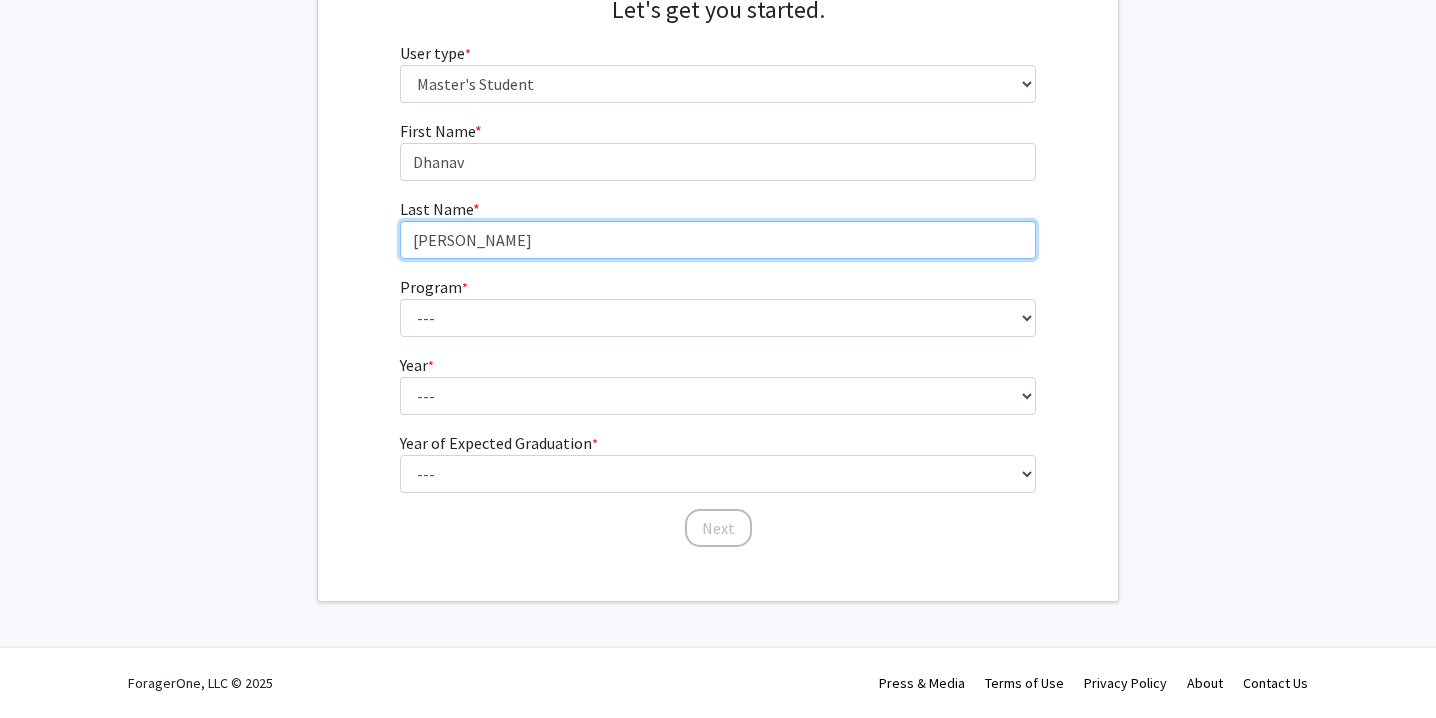 type on "Handa" 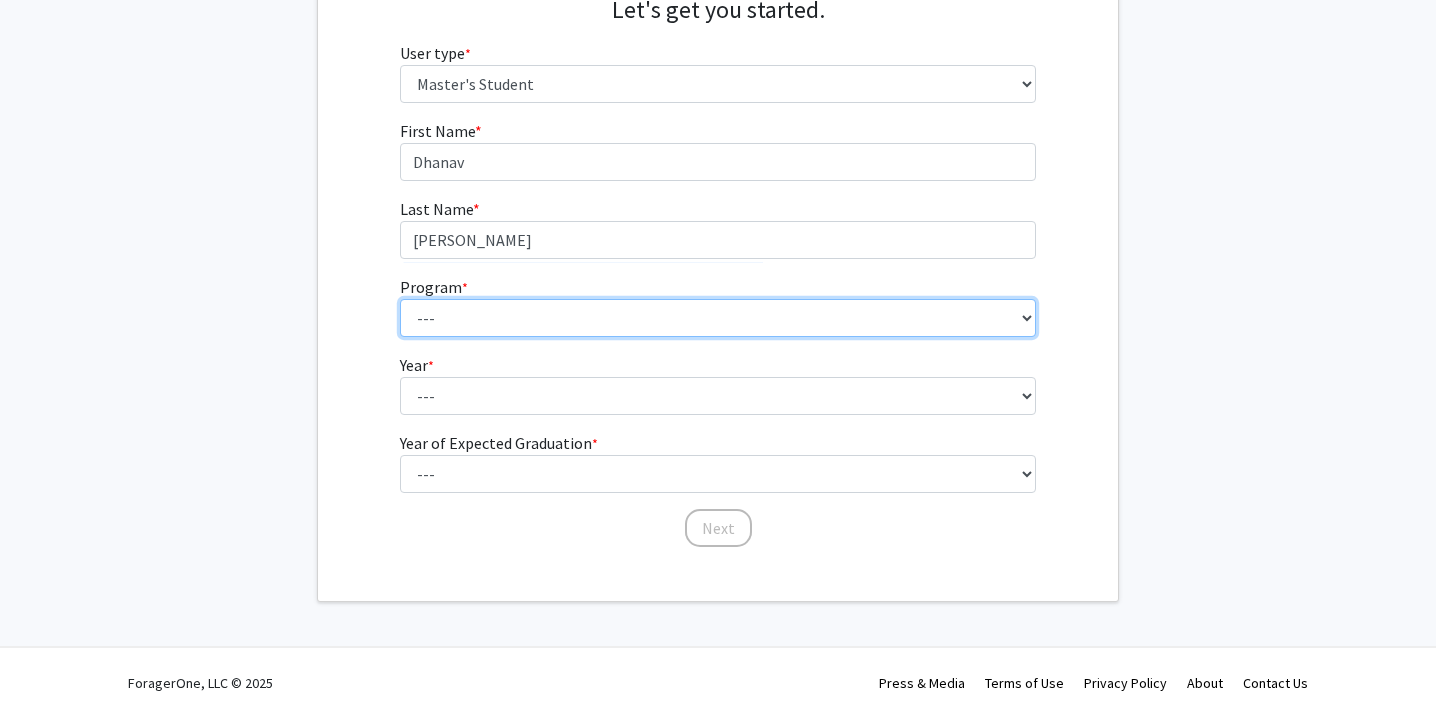 click on "---  Anatomy Education   Applied and Computational Mathematics   Applied Biomedical Engineering   Applied Economics   Applied Economics   Applied Health Sciences Informatics   Applied Mathematics and Statistics   Applied Physics   Applied Science in Community-Based Primary Health Care Programs in Global Health   Applied Science in Global Health Planning and Management   Applied Science in Humanitarian Health   Applied Science in Patient Safety and Healthcare Quality   Applied Science in Population Health Management   Applied Science in Spatial Analysis for Public Health   Artificial Intelligence   Audio Science: Acoustics   Audio Sciences: Recording and Production   Biochemistry and Molecular Biology   Bioengineering Innovation and Design   Bioethics   Bioinformatics   Biology   Biomedical Engineering   Biophysics   Biostatistics   Biotechnology   Biotechnology   Biotechnology Enterprise and Entrepreneurship   Business Administration   Business Analytics and Risk Management   Civil Engineering   Classics" at bounding box center [718, 318] 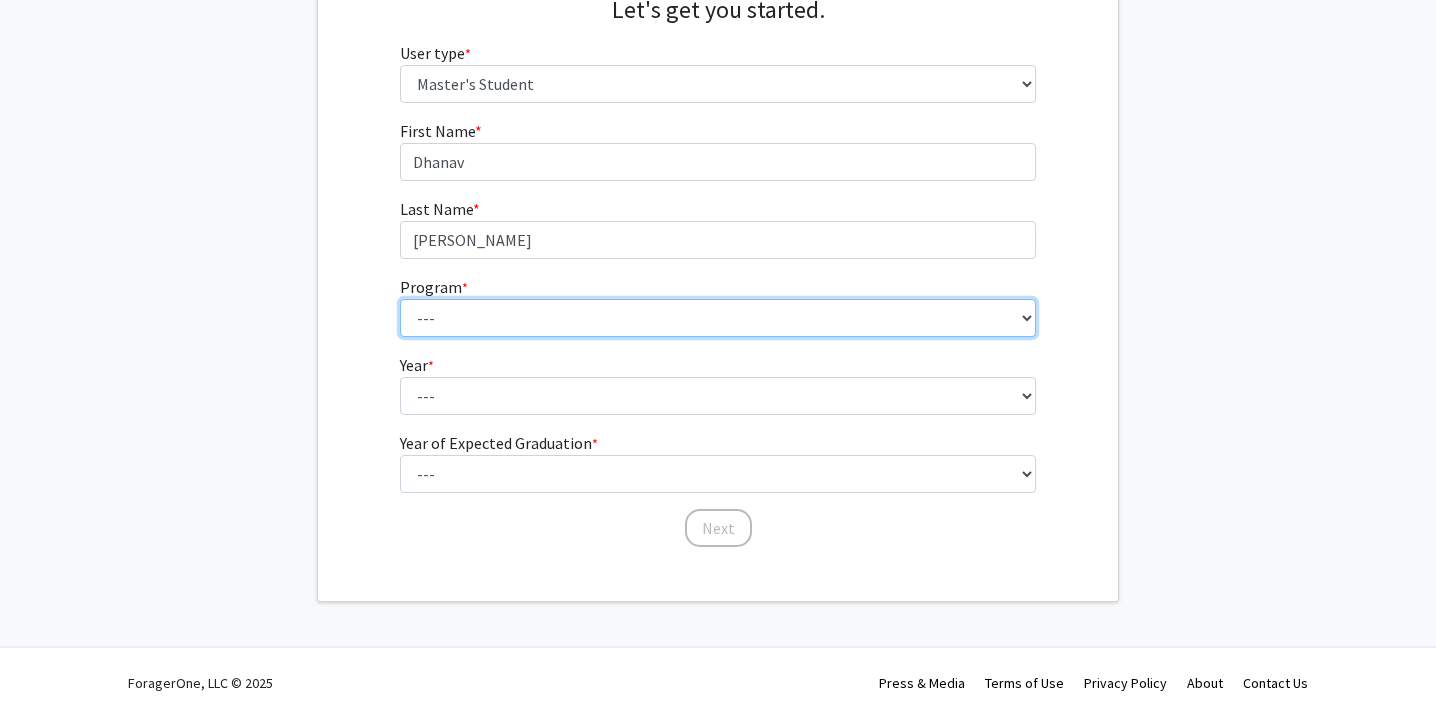 select on "39: 28" 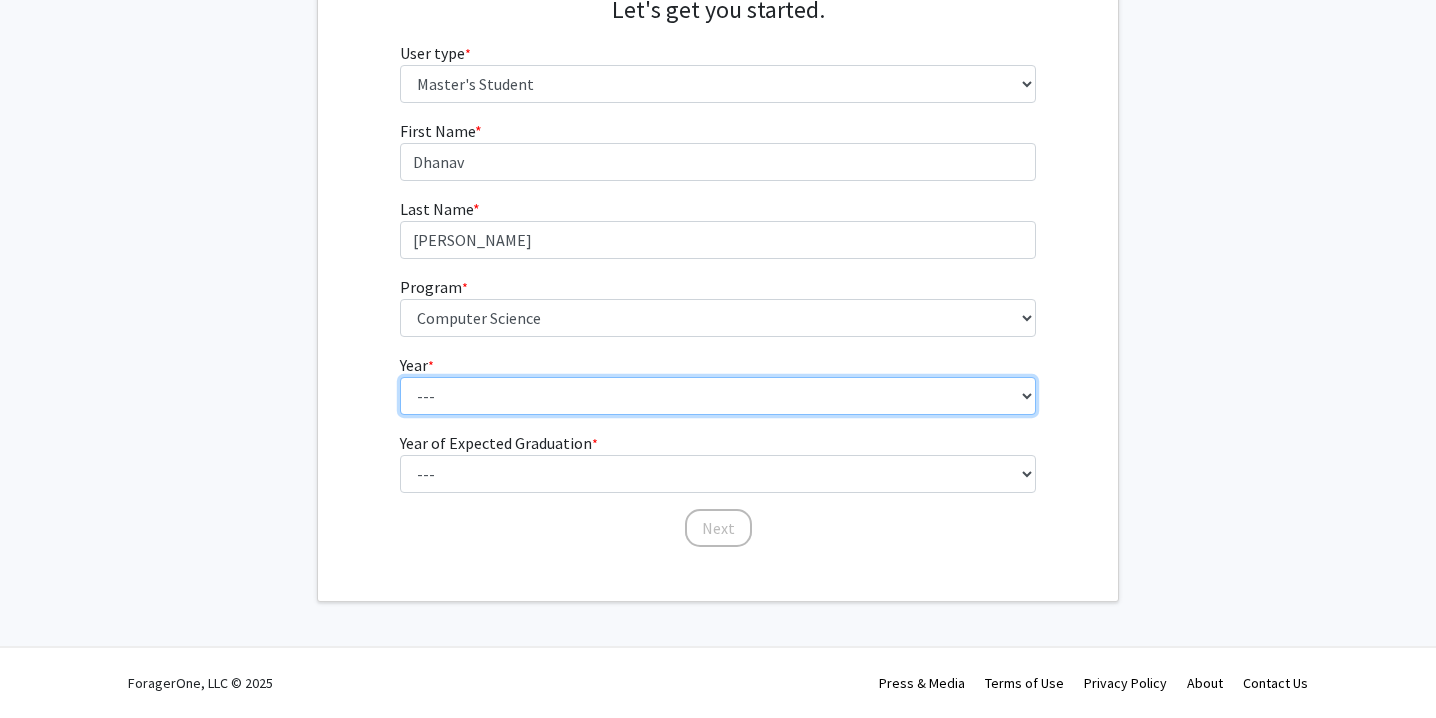 click on "---  First Year   Second Year" at bounding box center [718, 396] 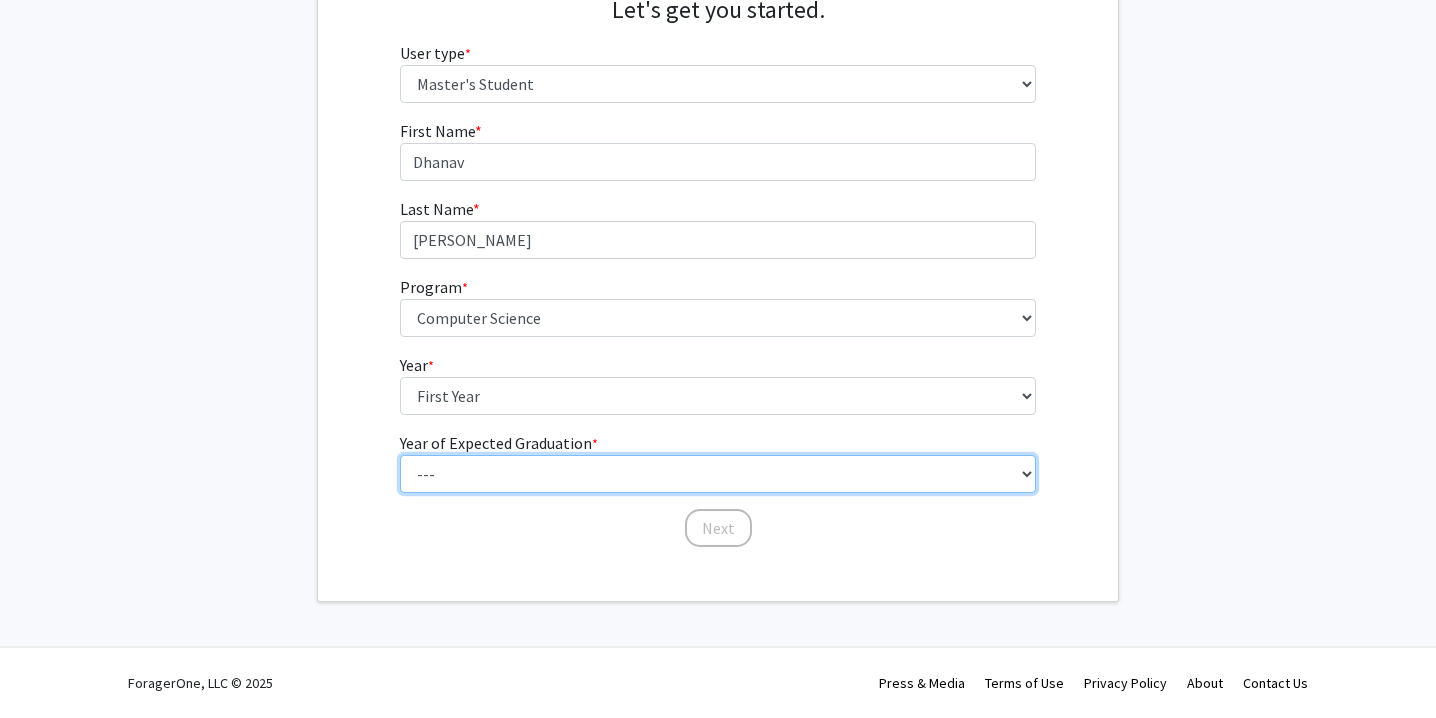 click on "---  2025   2026   2027   2028   2029   2030   2031   2032   2033   2034" at bounding box center [718, 474] 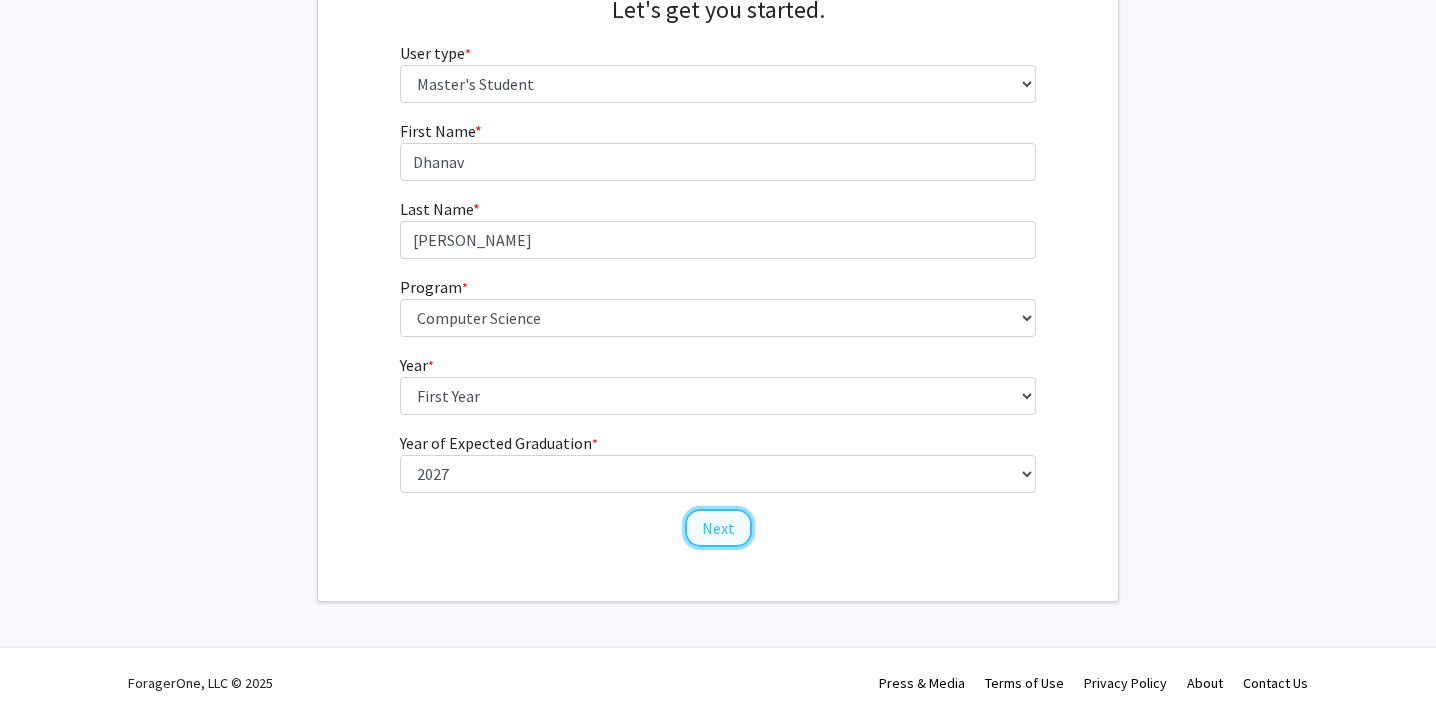 click on "Next" 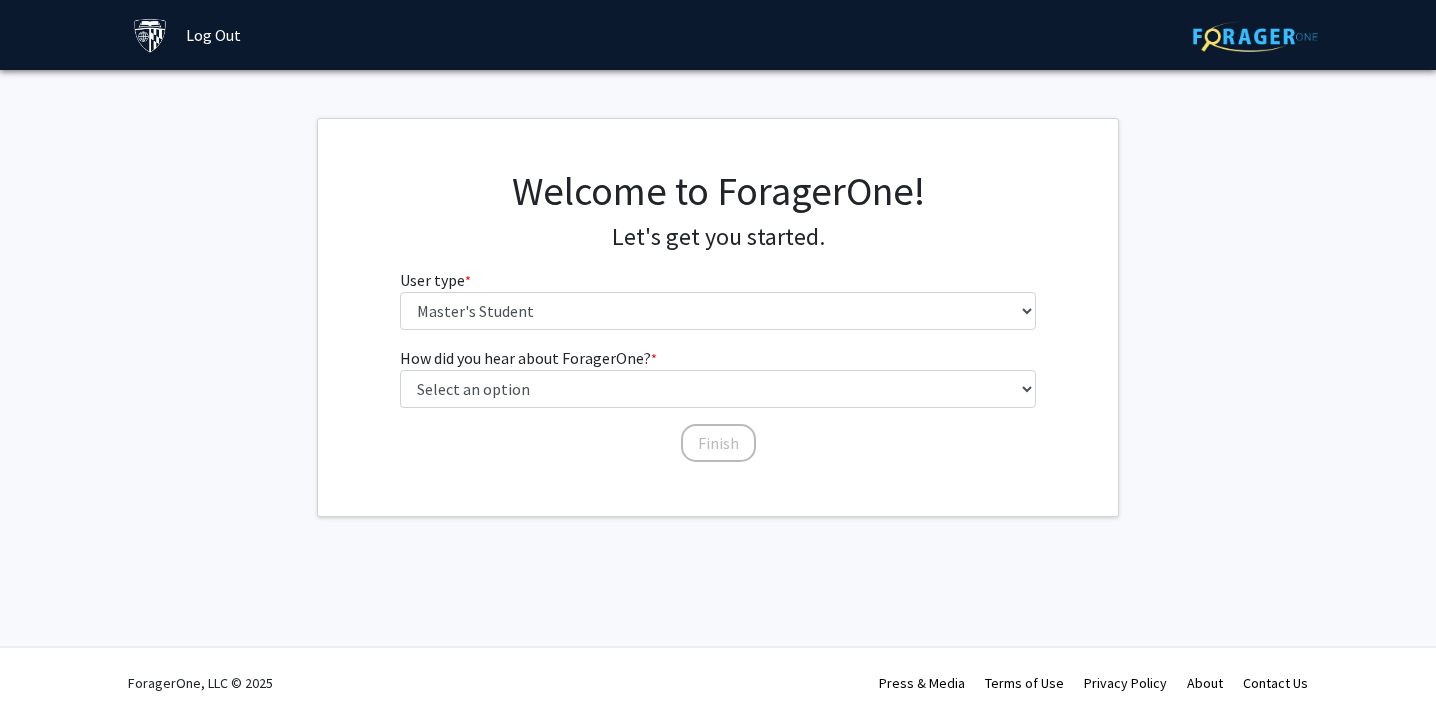 scroll, scrollTop: 0, scrollLeft: 0, axis: both 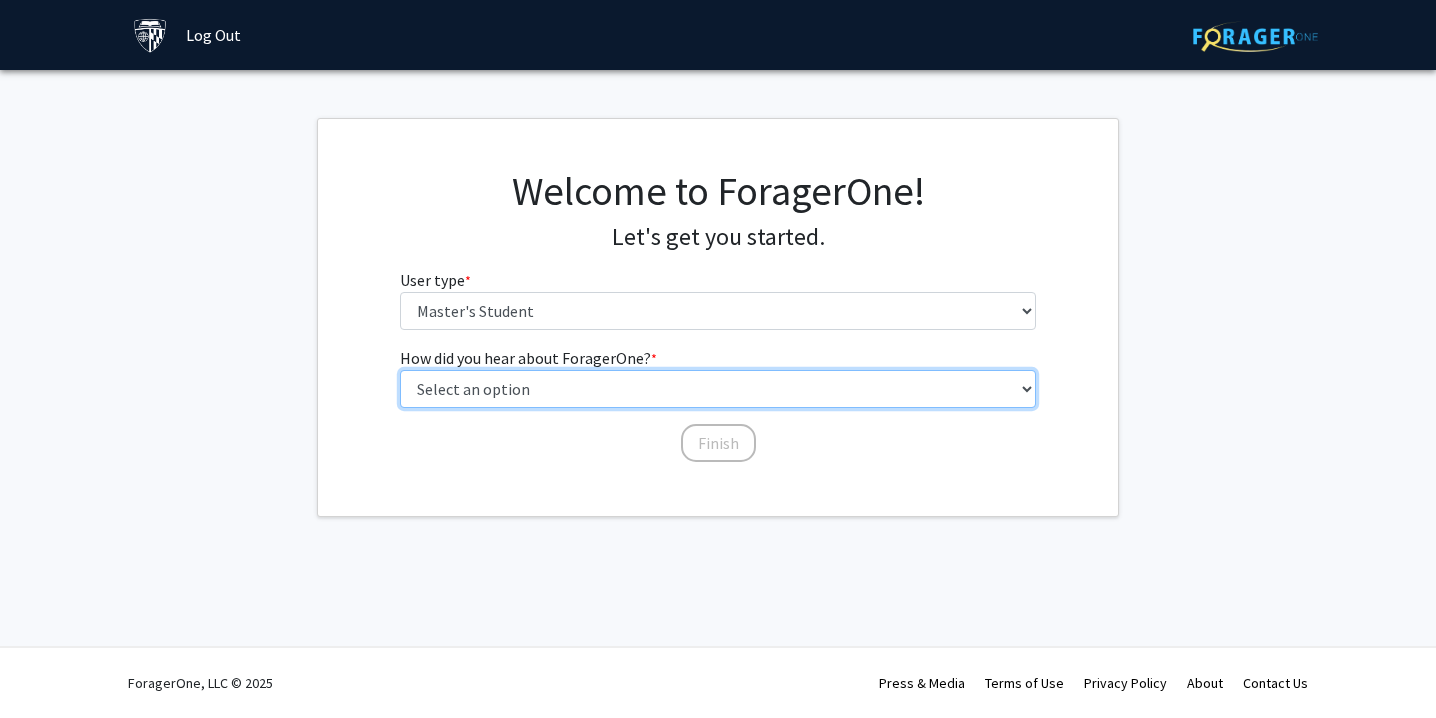 click on "Select an option  Peer/student recommendation   Faculty/staff recommendation   University website   University email or newsletter   Other" at bounding box center (718, 389) 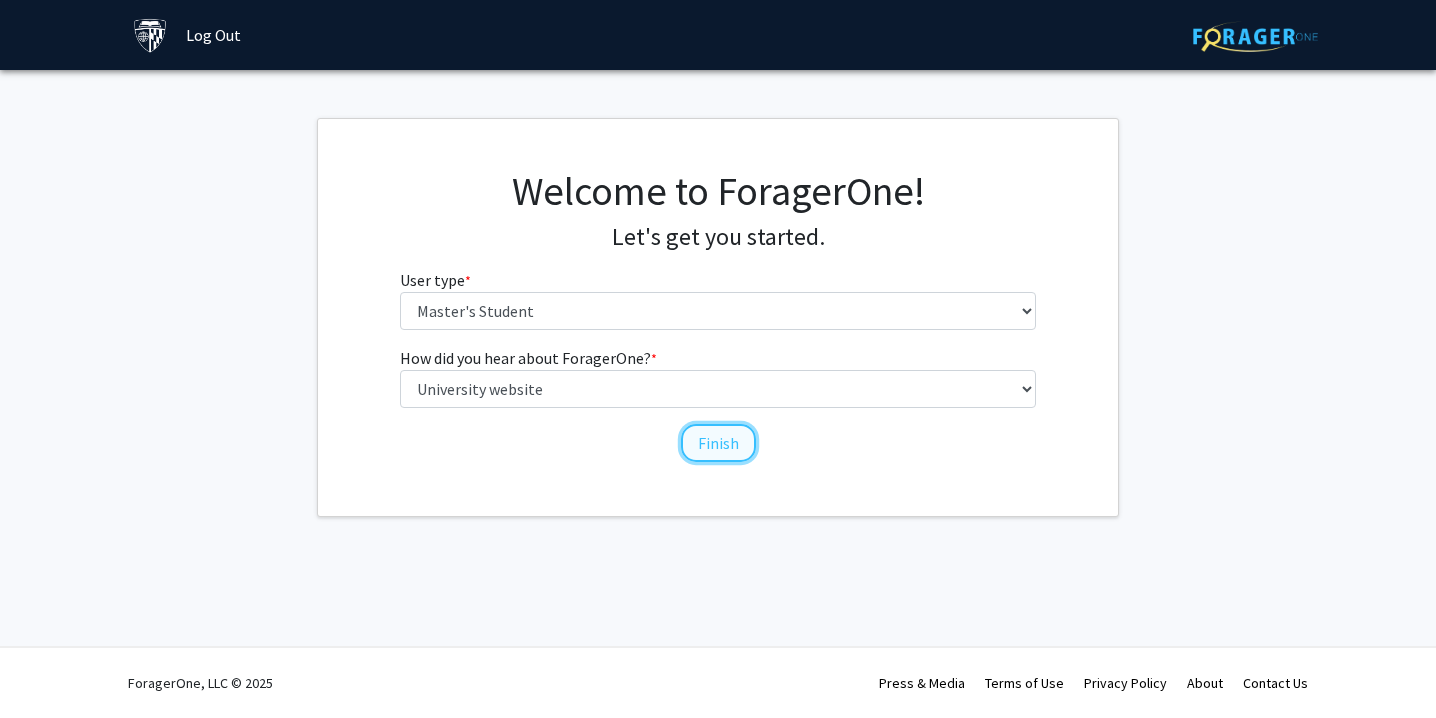 click on "Finish" 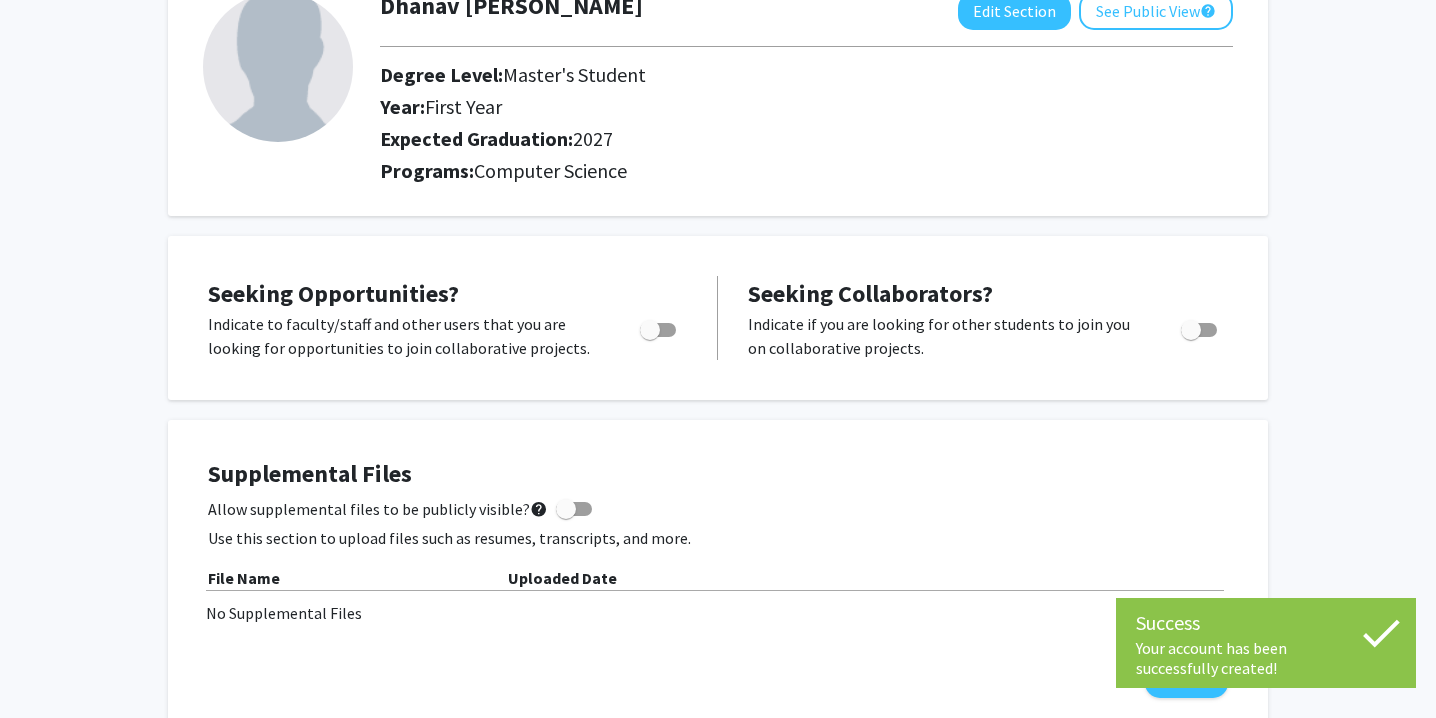 scroll, scrollTop: 0, scrollLeft: 0, axis: both 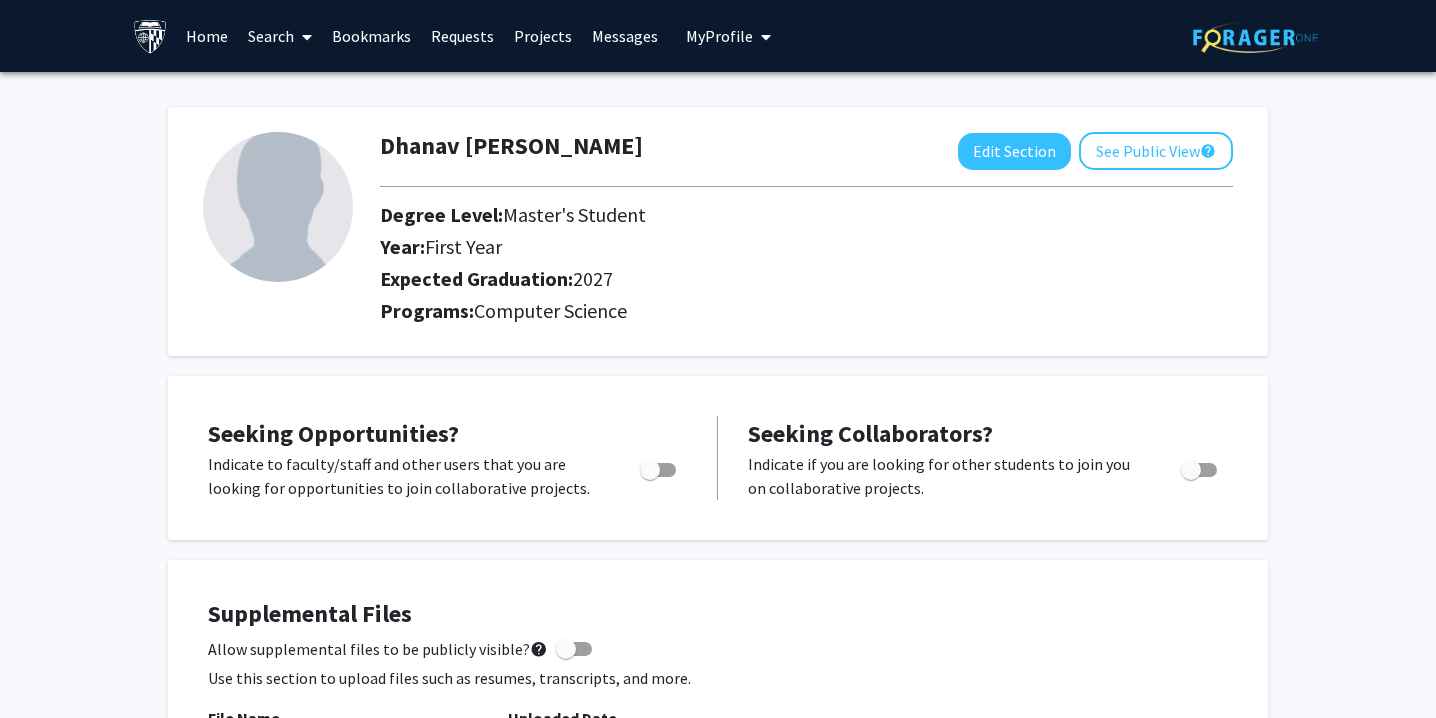 click at bounding box center (658, 470) 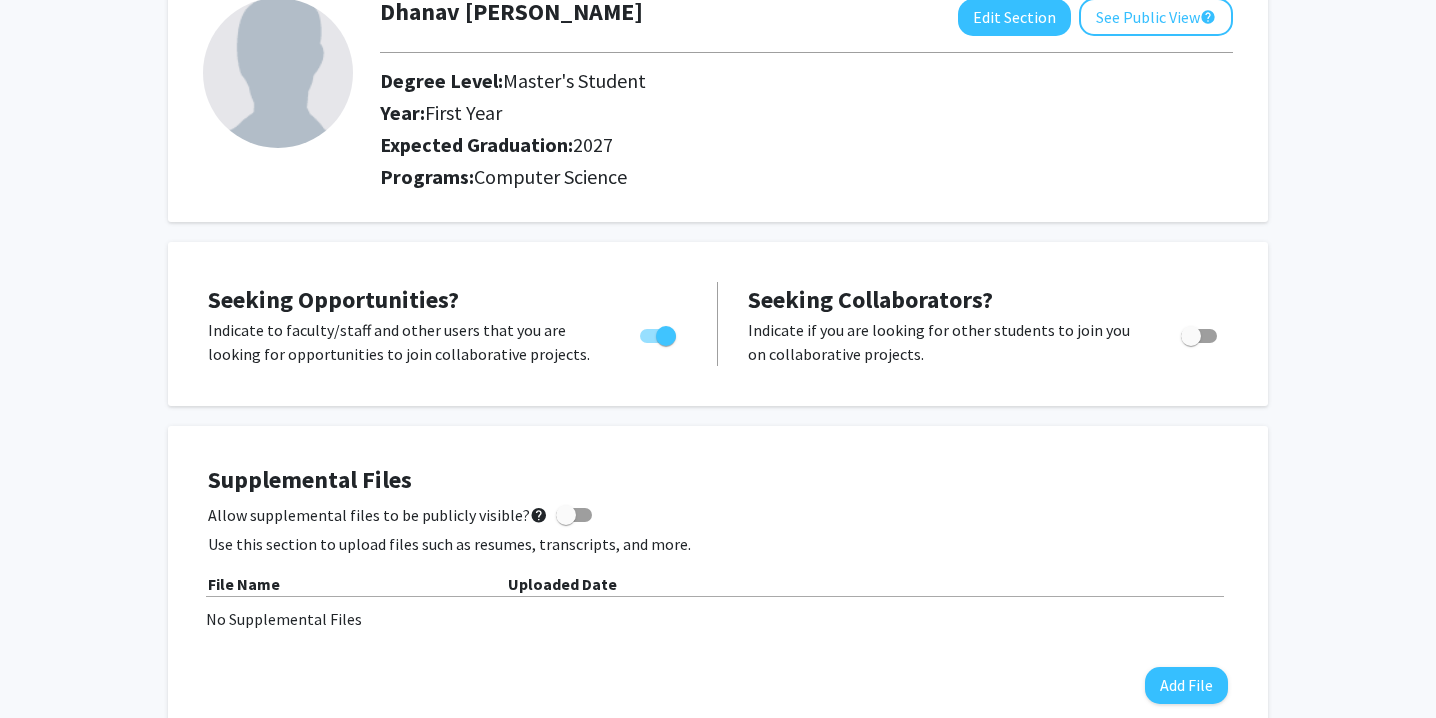 scroll, scrollTop: 120, scrollLeft: 0, axis: vertical 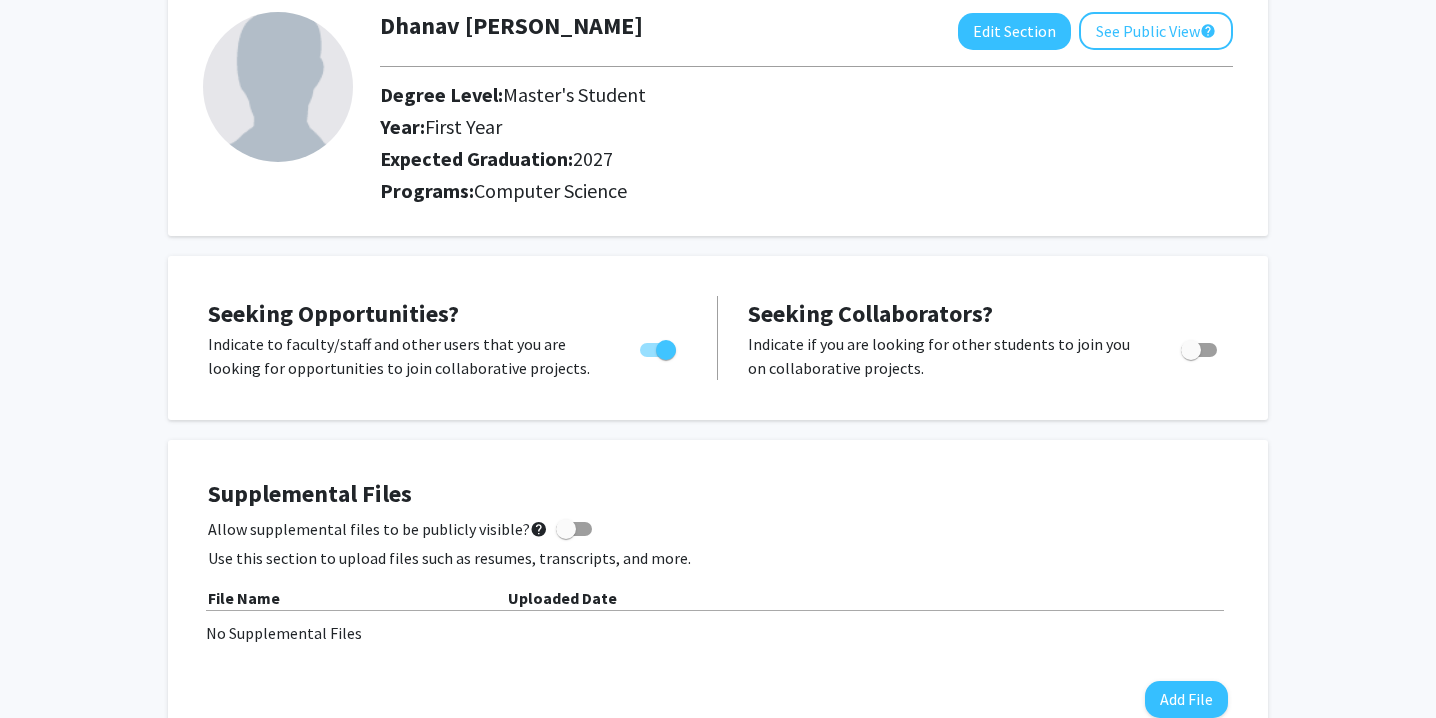 click at bounding box center (658, 350) 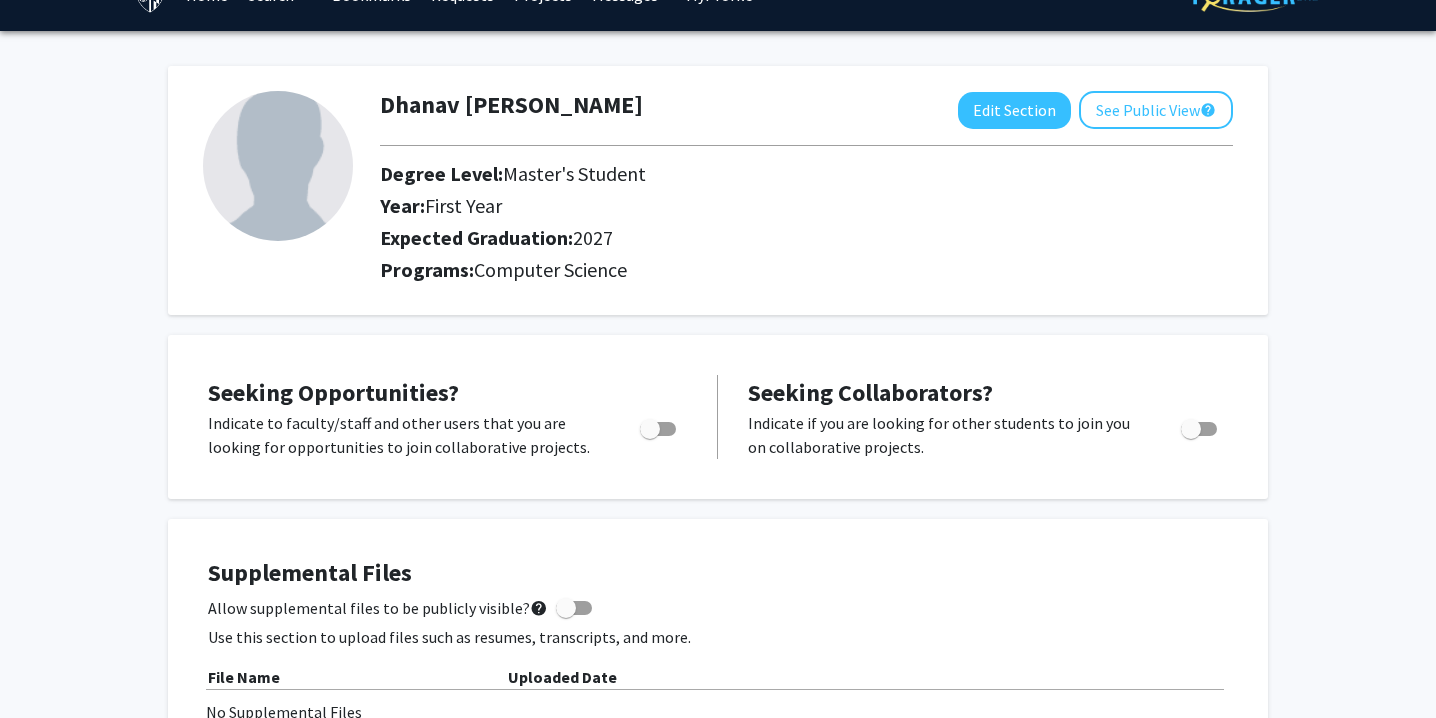 scroll, scrollTop: 0, scrollLeft: 0, axis: both 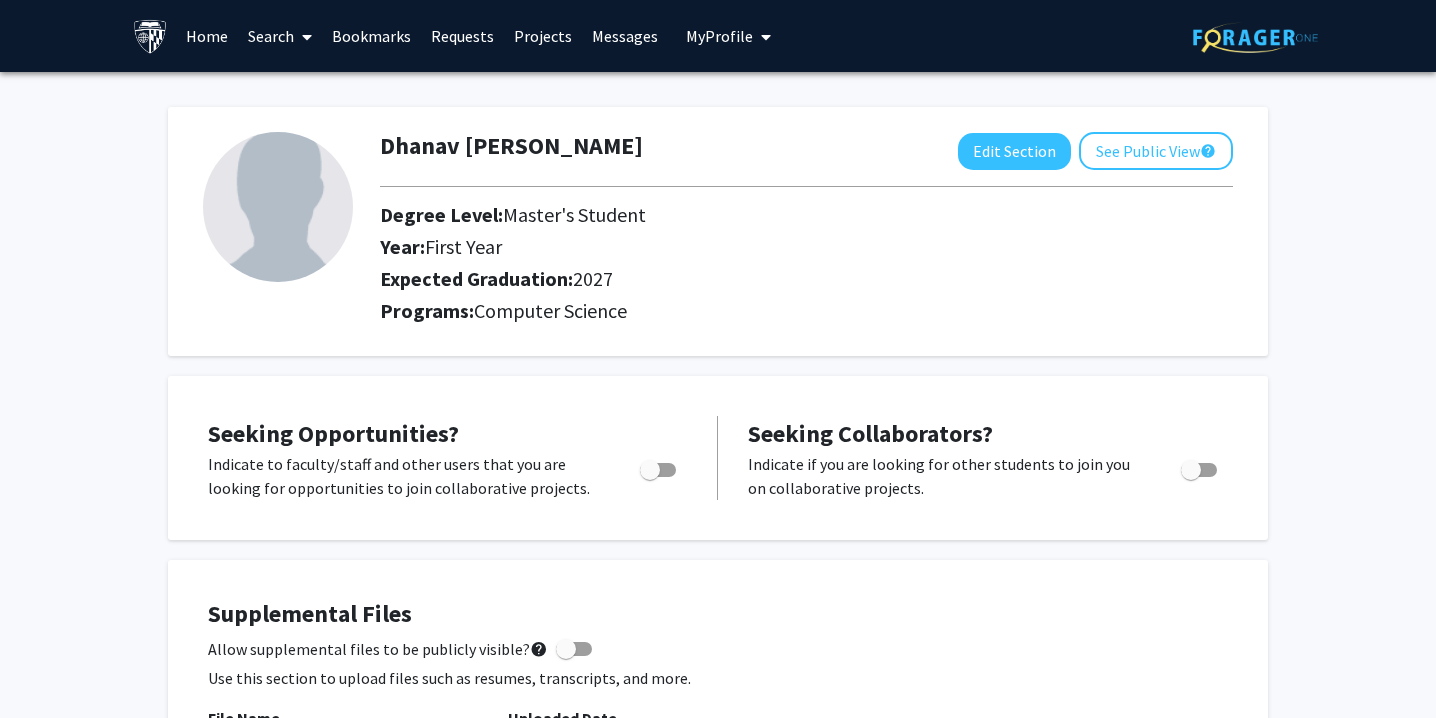 click on "Home" at bounding box center (207, 36) 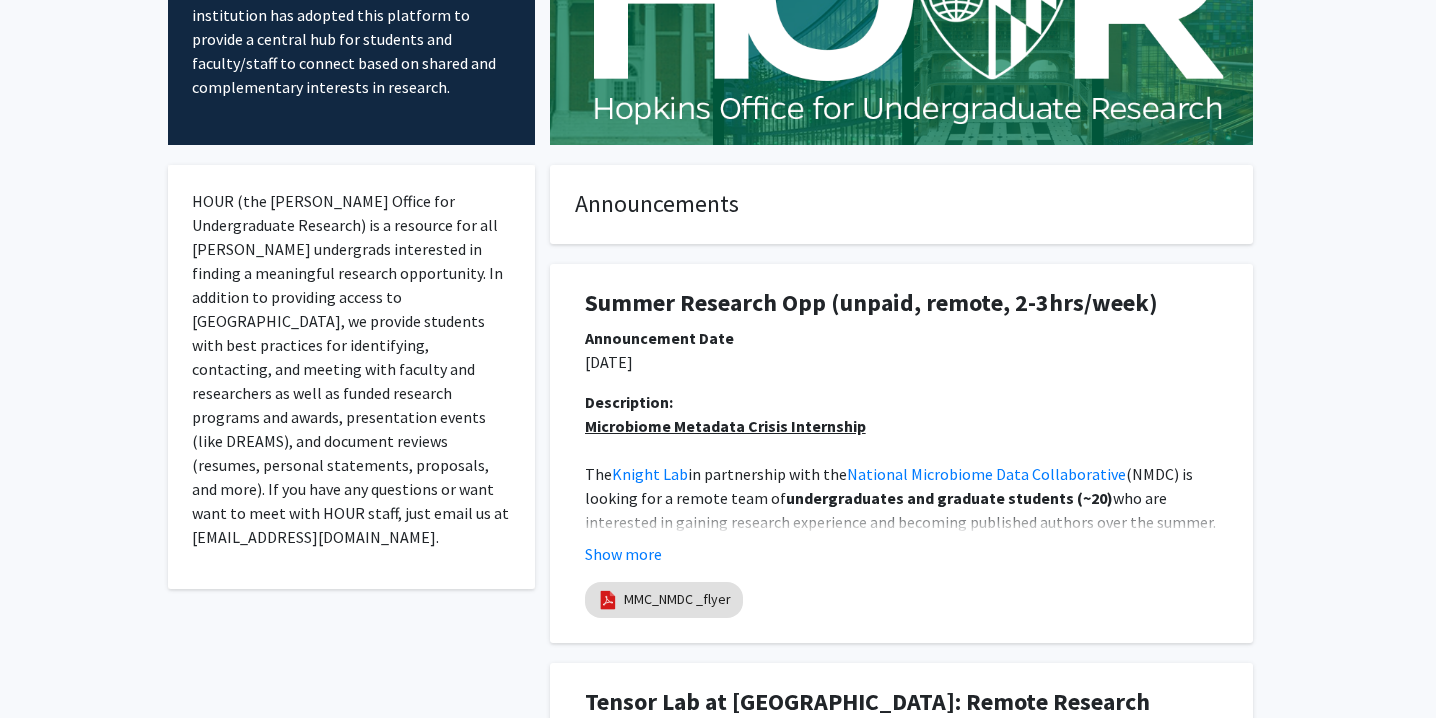 scroll, scrollTop: 249, scrollLeft: 0, axis: vertical 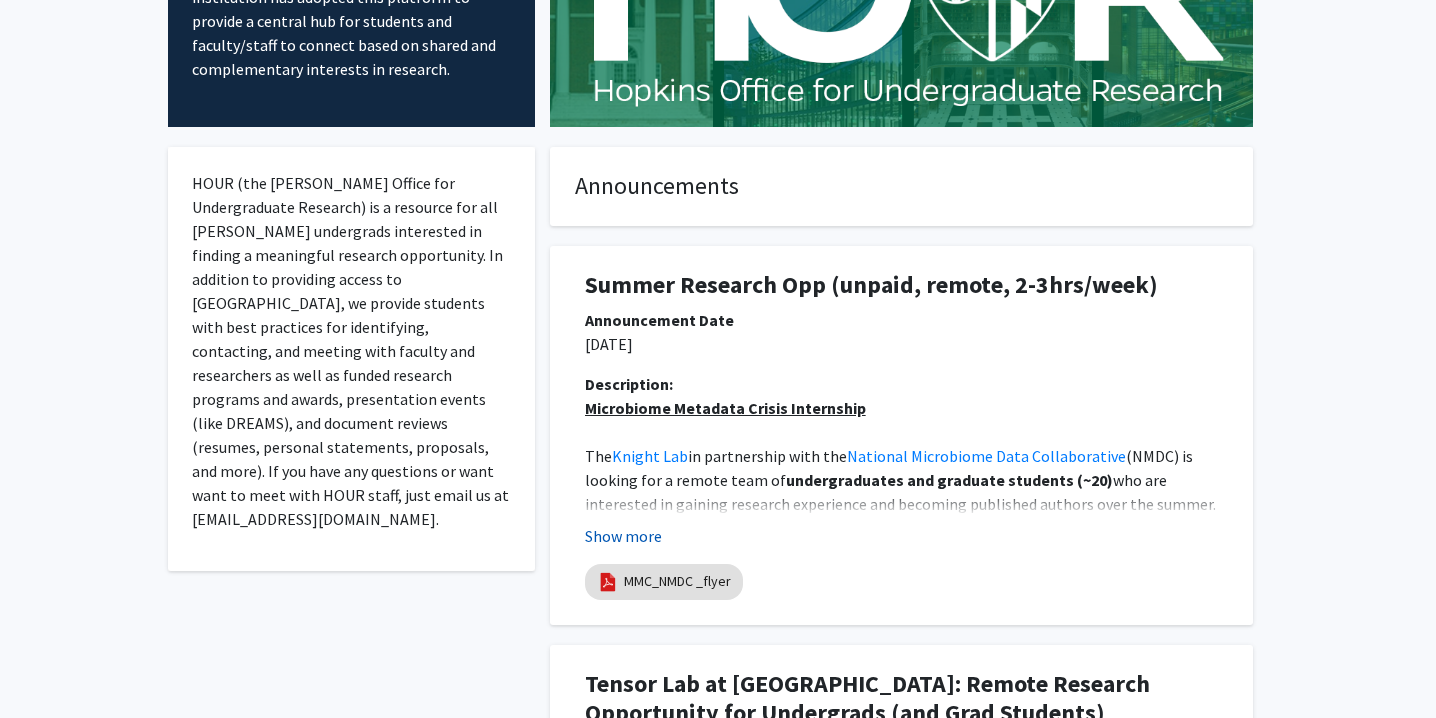 click on "Show more" 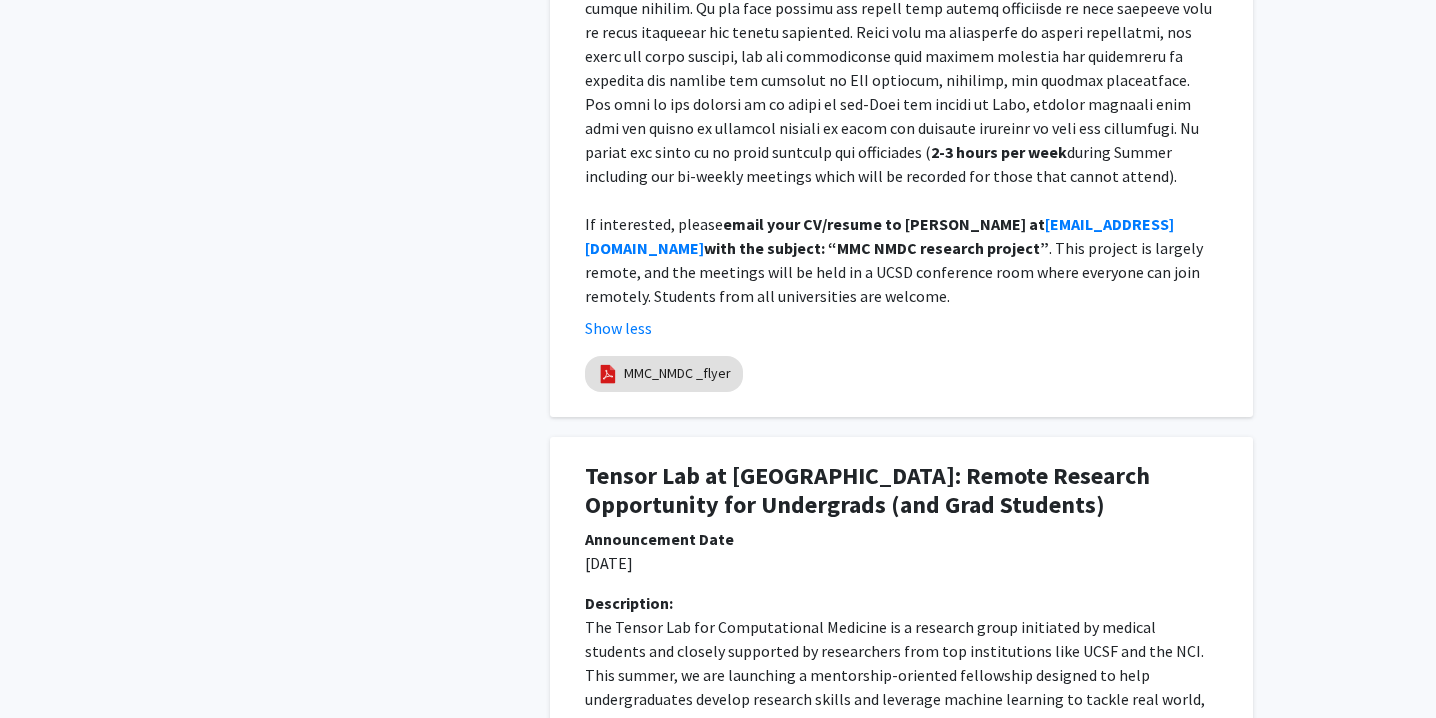 scroll, scrollTop: 1406, scrollLeft: 0, axis: vertical 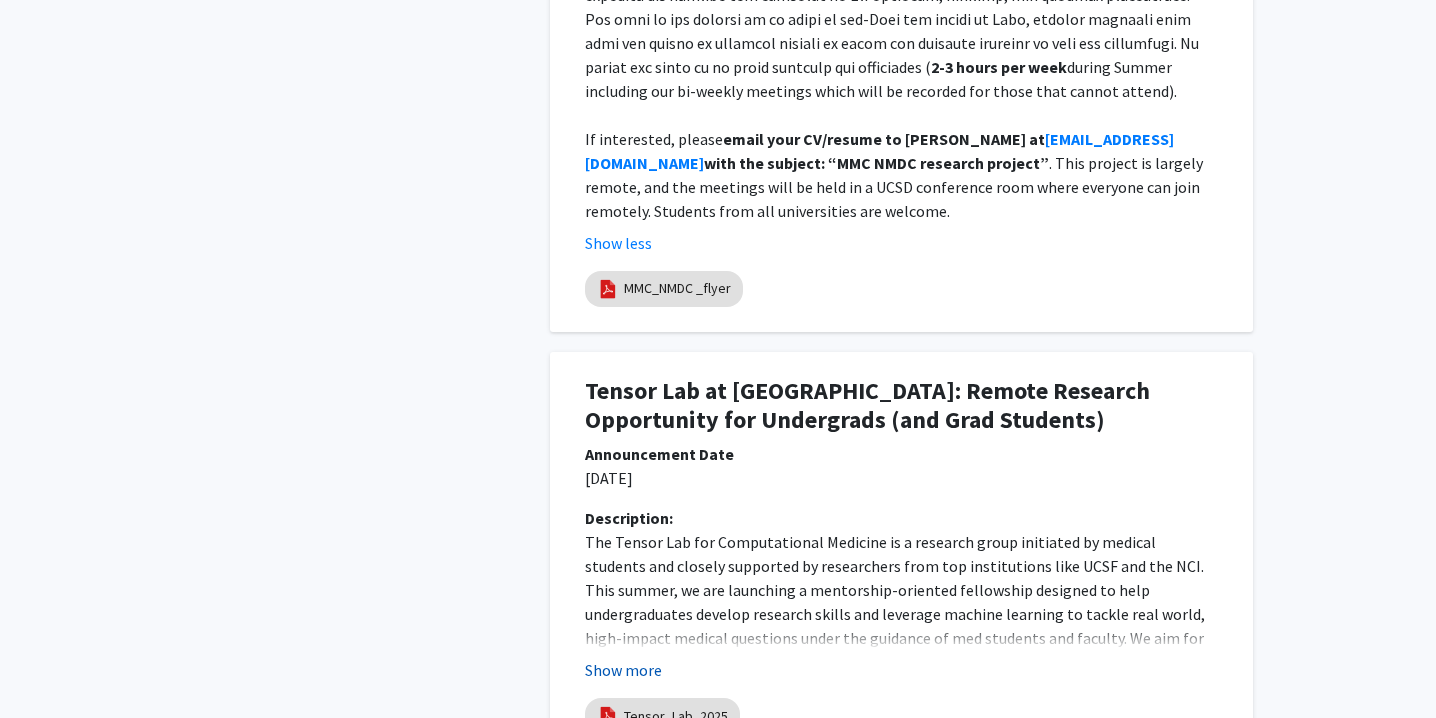 click on "Show more" 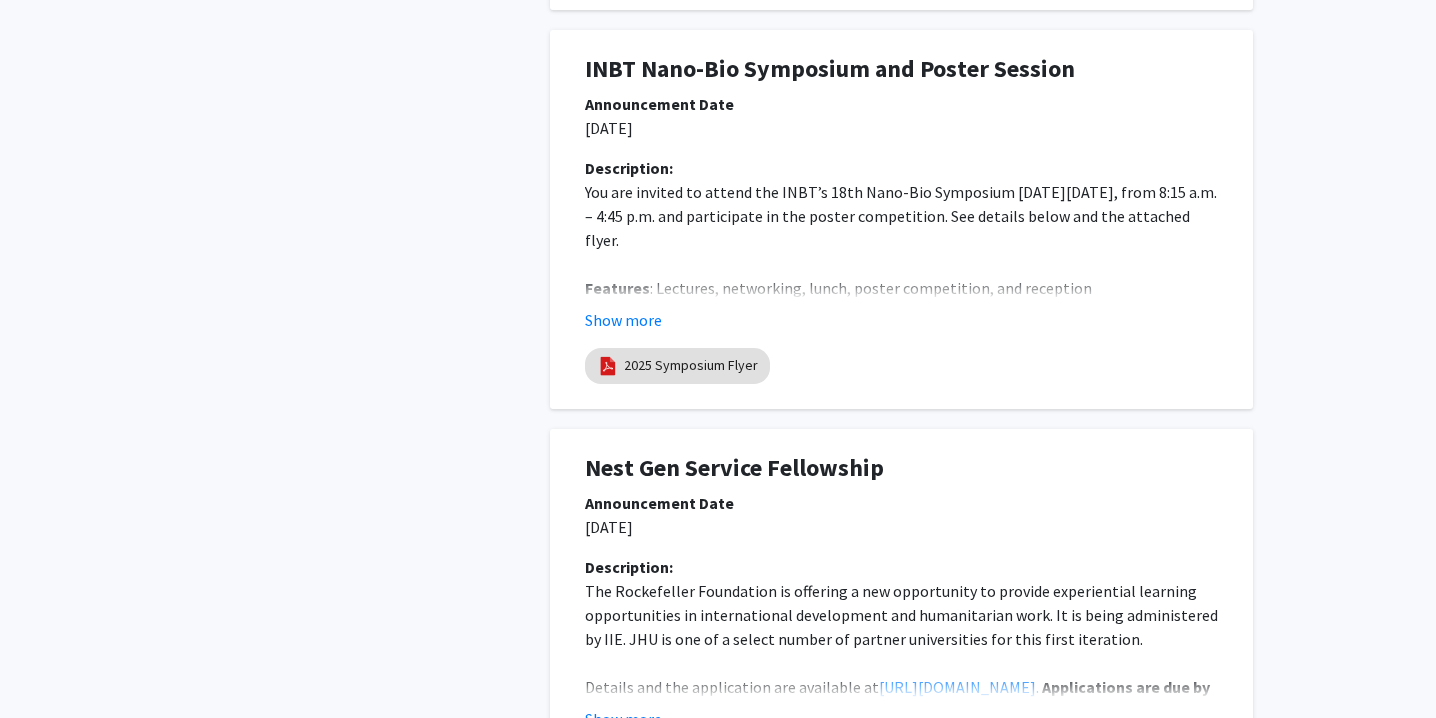 scroll, scrollTop: 3707, scrollLeft: 0, axis: vertical 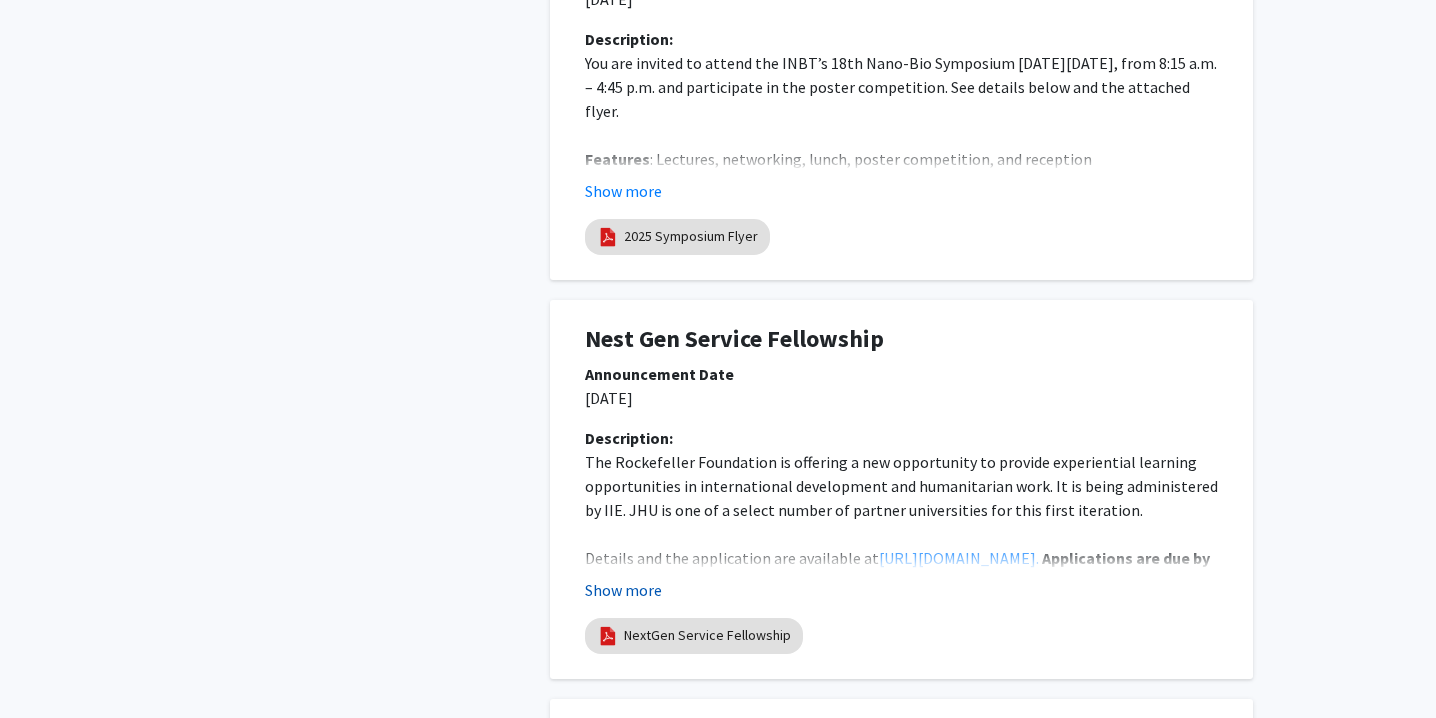 click on "Show more" 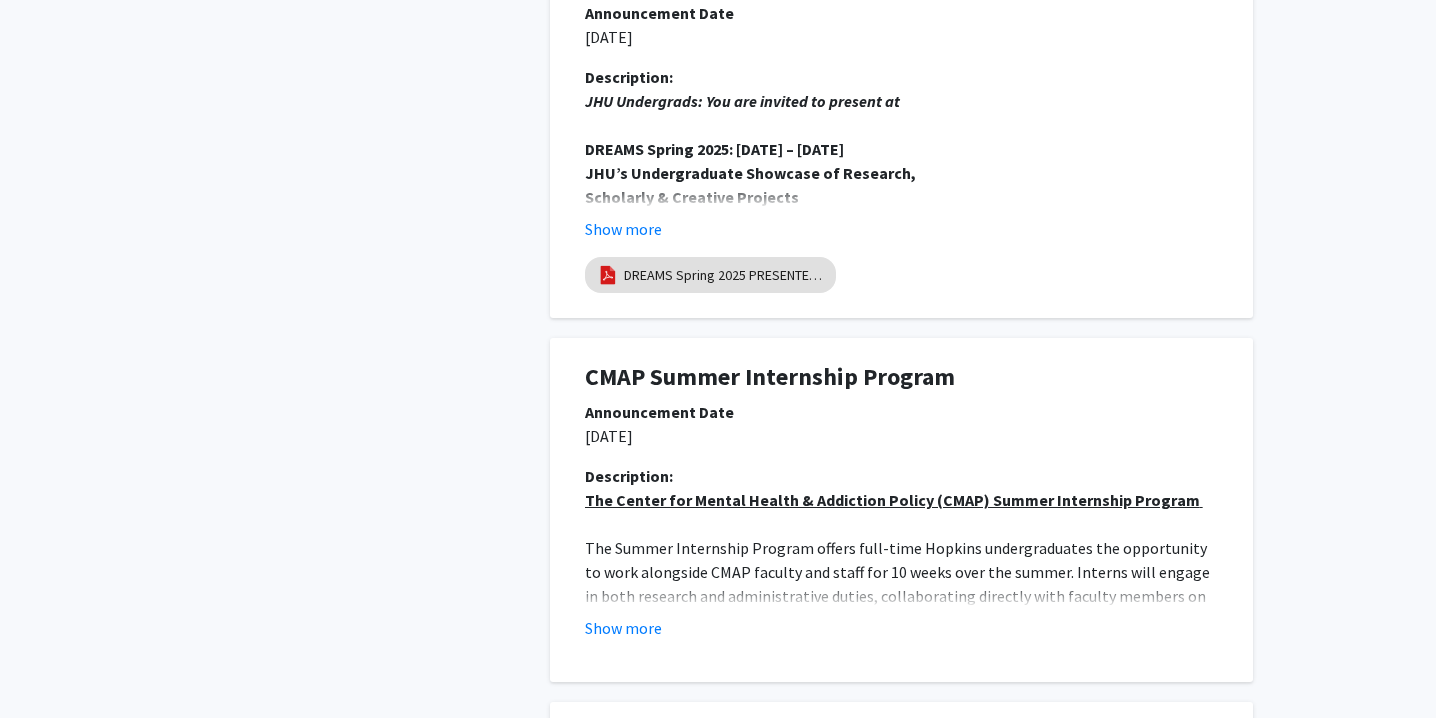 scroll, scrollTop: 5073, scrollLeft: 0, axis: vertical 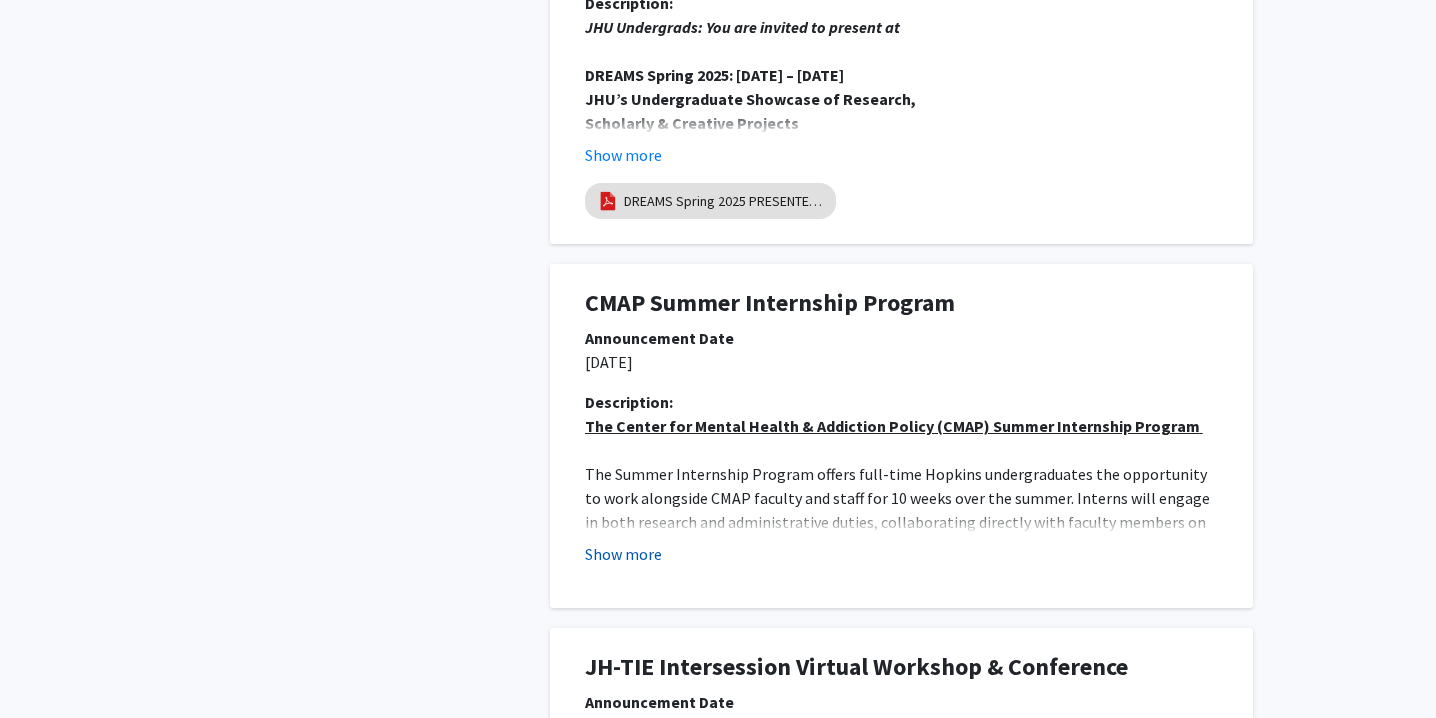click on "Show more" 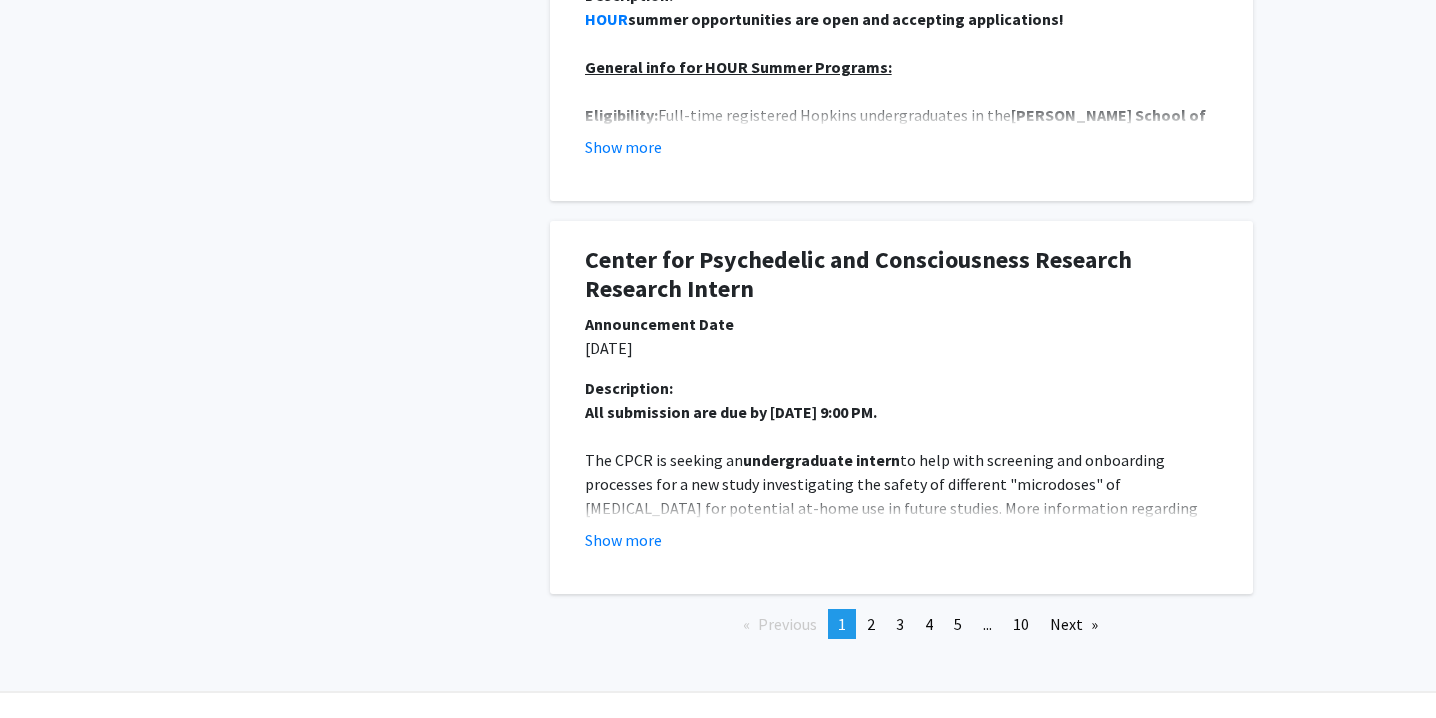 scroll, scrollTop: 6713, scrollLeft: 0, axis: vertical 